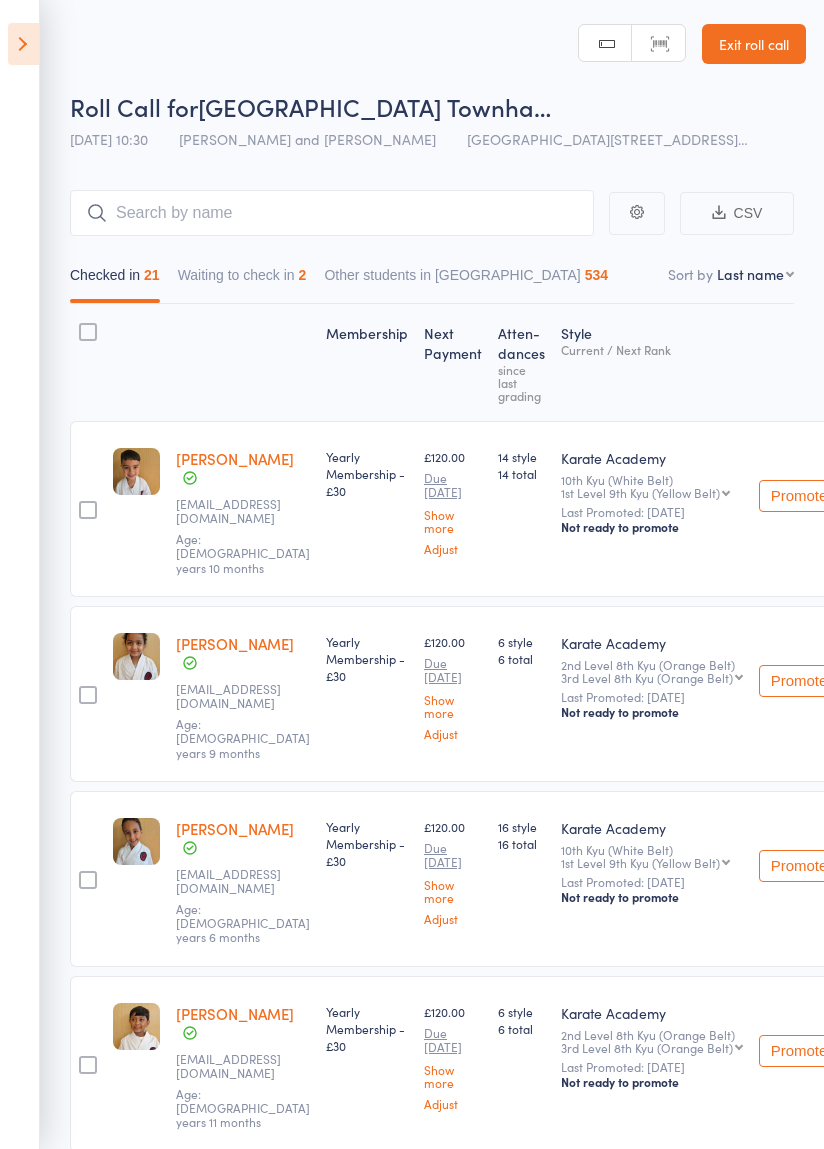 scroll, scrollTop: 91, scrollLeft: 0, axis: vertical 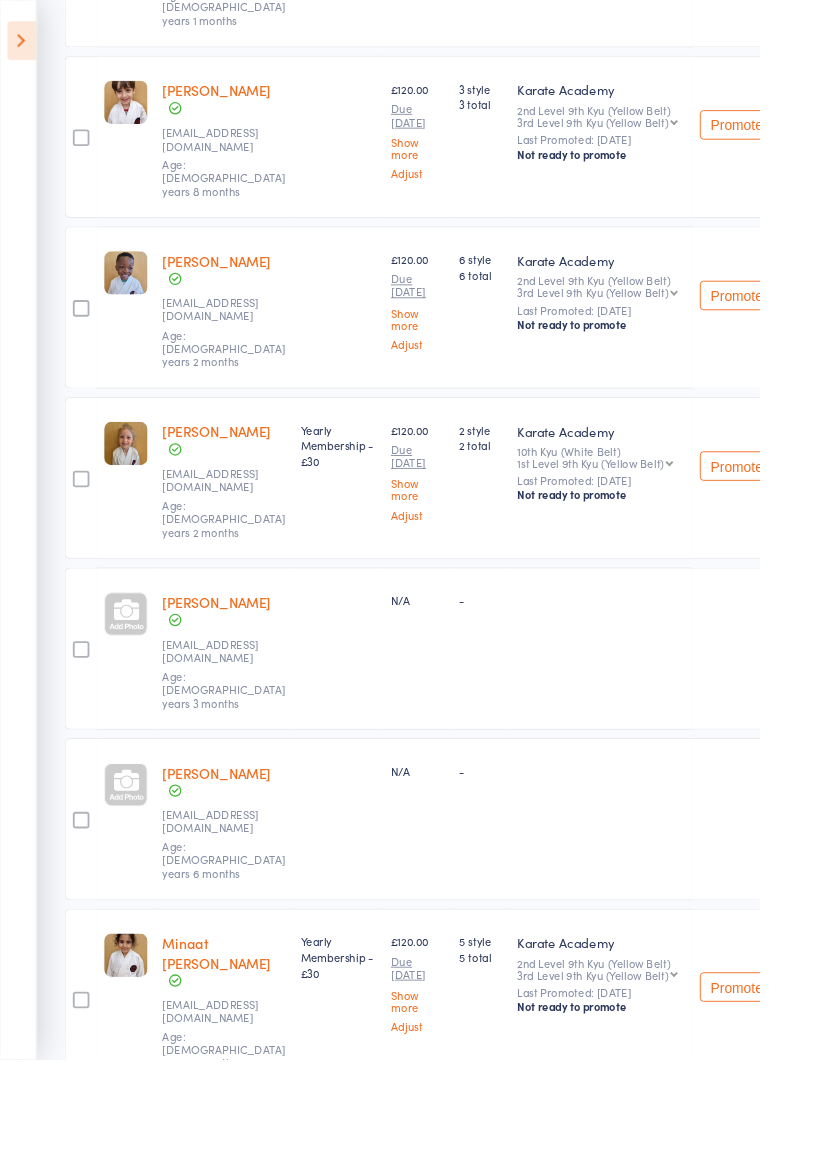 click on "[PERSON_NAME]" at bounding box center [235, 653] 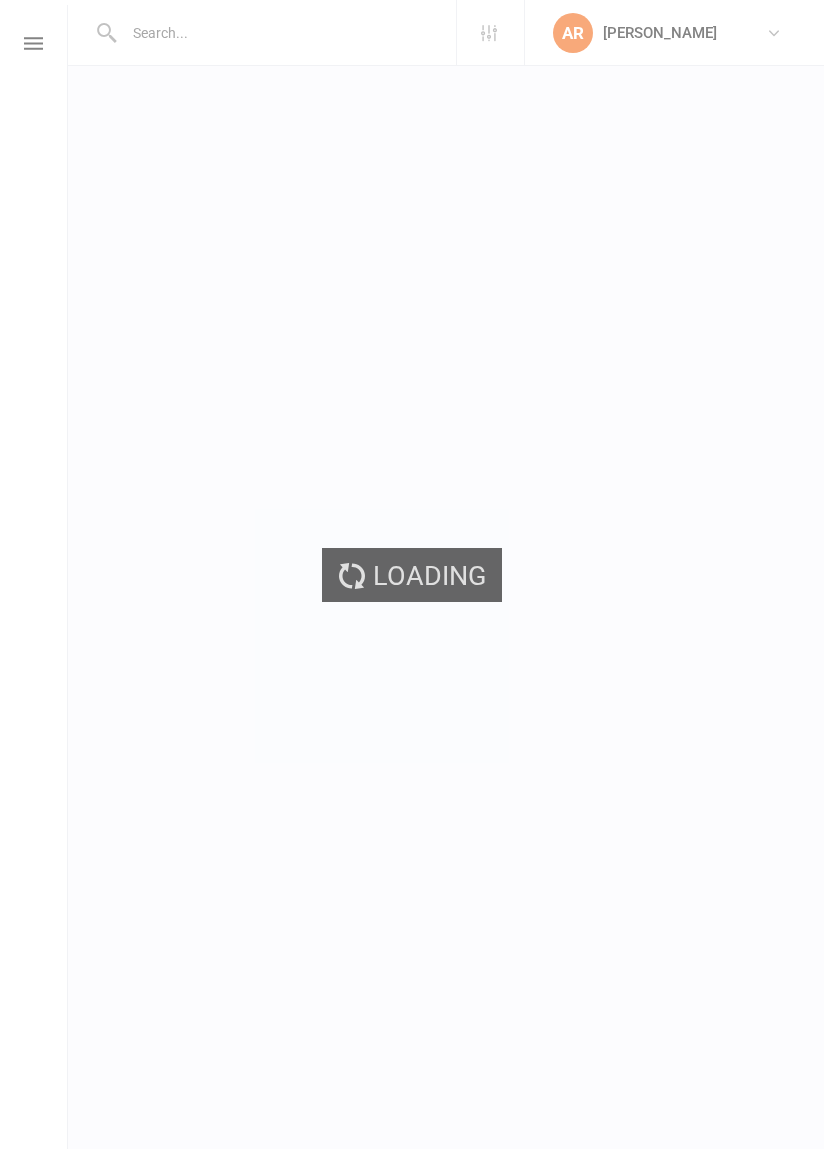 scroll, scrollTop: 0, scrollLeft: 0, axis: both 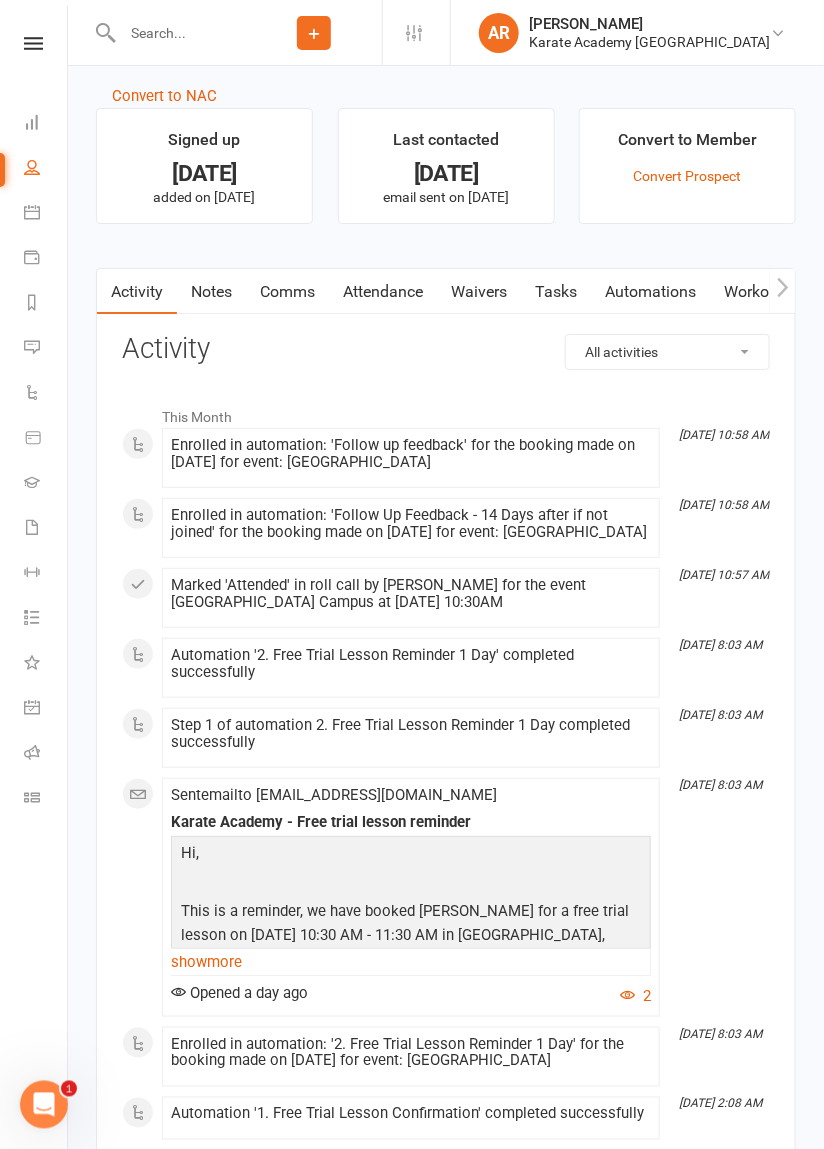 click on "Comms" at bounding box center [287, 292] 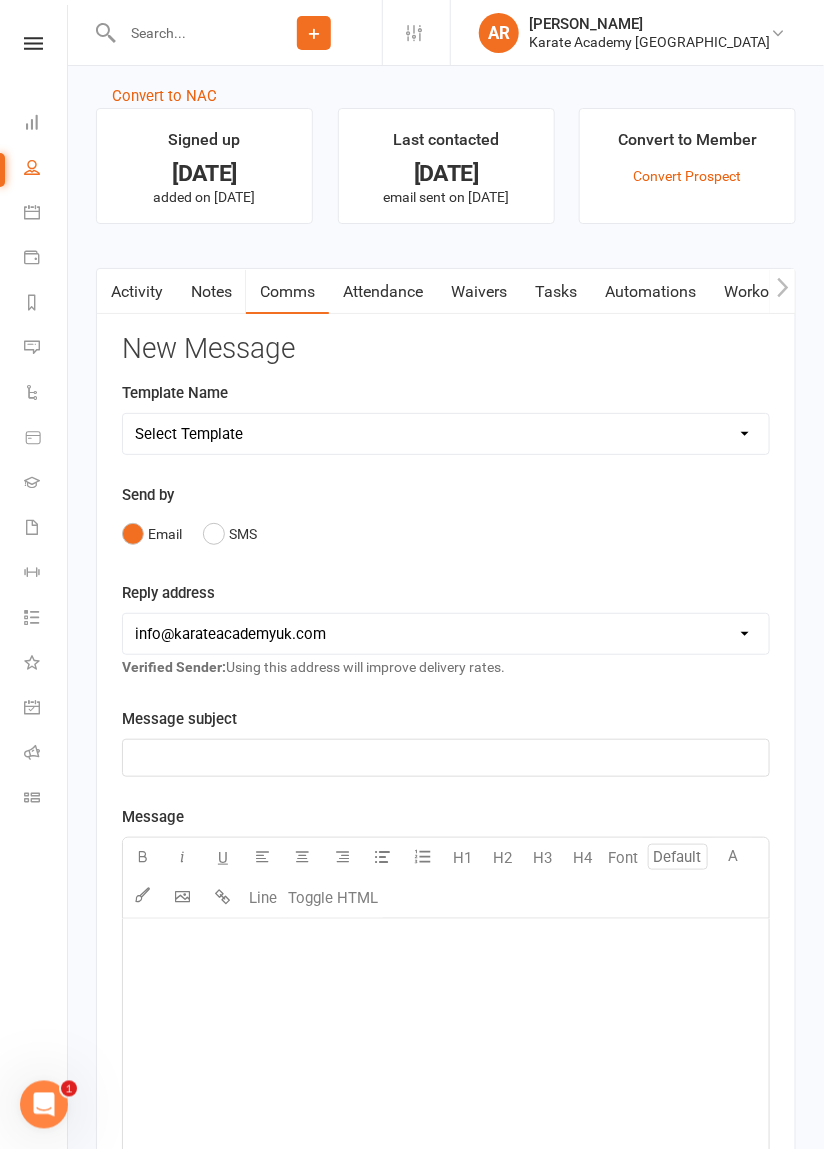 click on "Select Template [Email] ANNUAL TOURNAMENT [Email] Tournament - Charity Food and Photos [Email] Tournament - Final Confirmation [Email] Tournament - Final Payment reminder [Email] Tournament - Payment reminder 1 [Email] Tournament Timing Emails [Email] Grading Payment - 0 Day Payment Overdue [Email] Grading Payment - 7 Days Payment Due [Email] Membership Sequences [Email] Term Fee 14 Days Payment Due [Email] Term Fee - 7 Days Payment Due [Email] Term Fee Payment - 0 Days Payment Overdue [Email] Karate Academy - Outstanding Annual Membership Payment [Email] Karate Academy - Outstanding Term Fees Payment [SMS] Payment Reminder [Email] BANK HOLIDAY [Email] [DATE] HOLIDAYS [Email] New Year - Return to class + Fees - [DATE] [Email] New Year - Return to class + Fees - [DATE] [Email] New Year - Return to class + Fees - [DATE] [Email] SUMMER HOLIDAYS [Email] XMAS & NEW YEARS HOLIDAYS [Email] Kata Videos - ALL for Brown Belts and above [Email] Kata Videos - Blue Belts  [Email] Kata Videos - Brown 1" at bounding box center [446, 434] 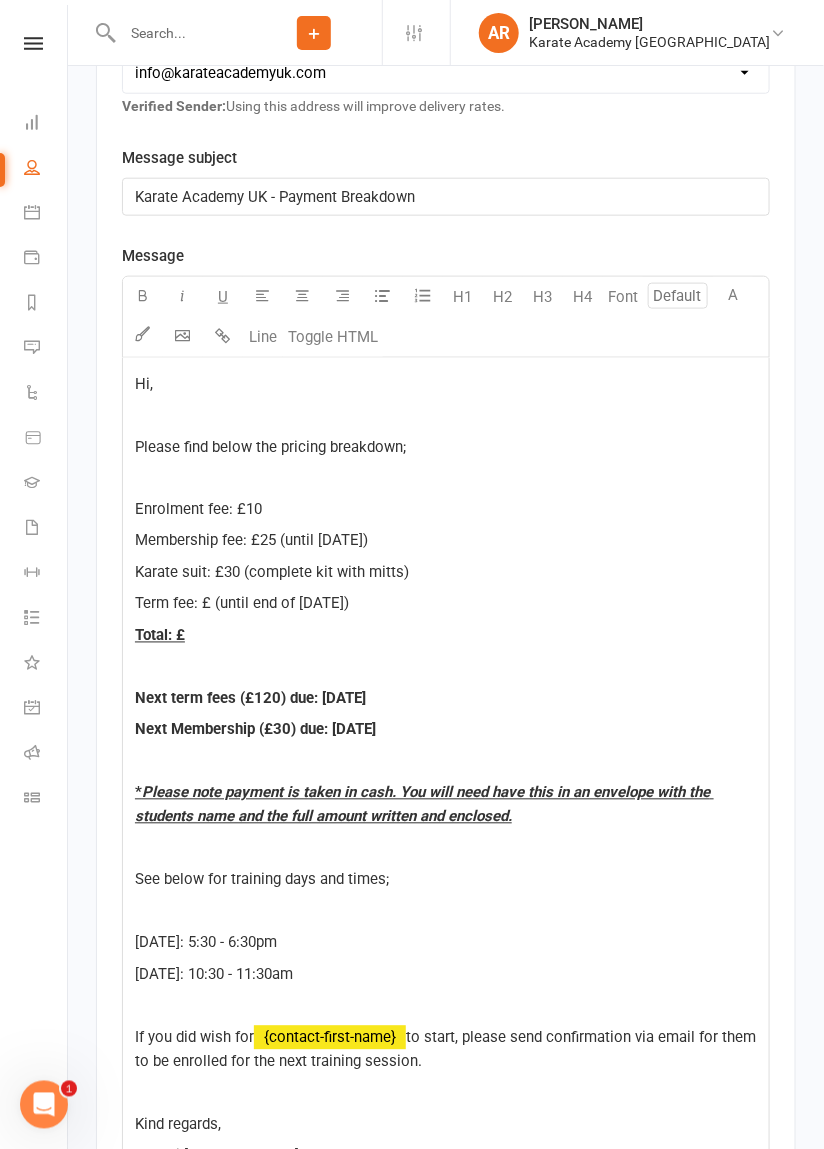 scroll, scrollTop: 2131, scrollLeft: 0, axis: vertical 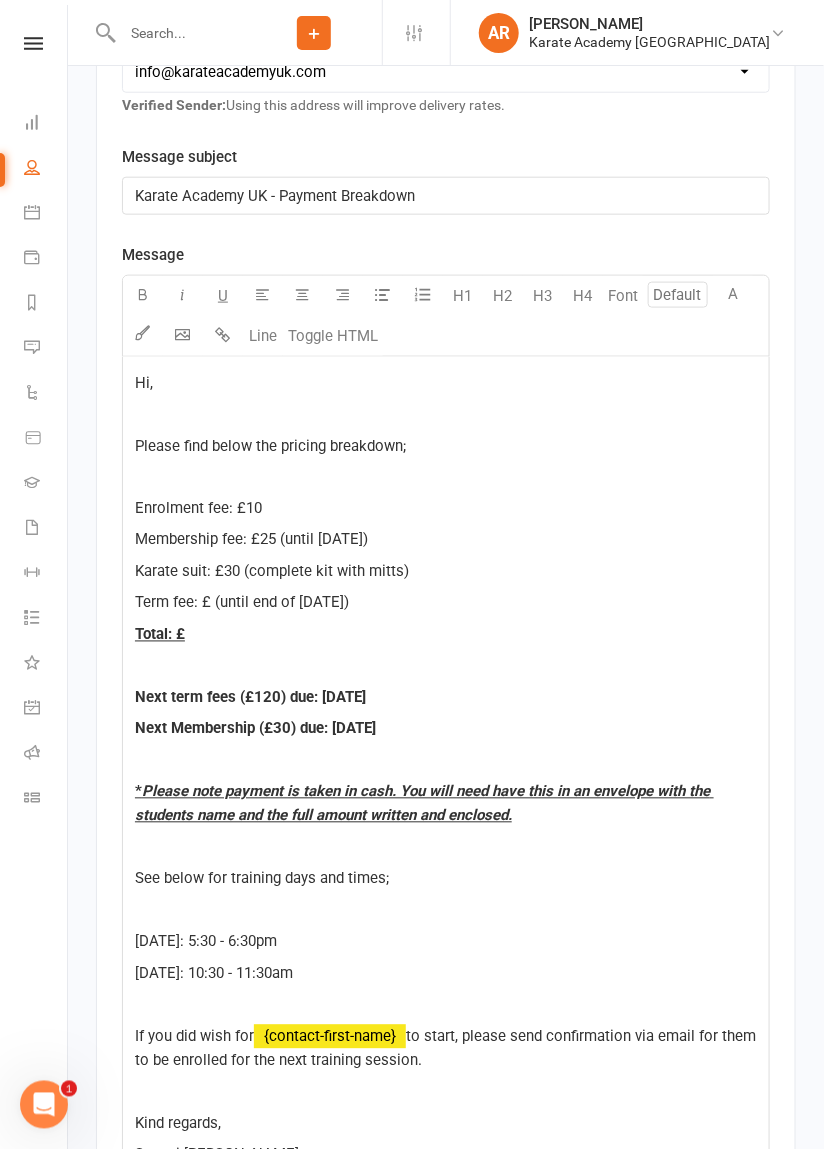 click on "Karate suit: £30 (complete kit with mitts)" 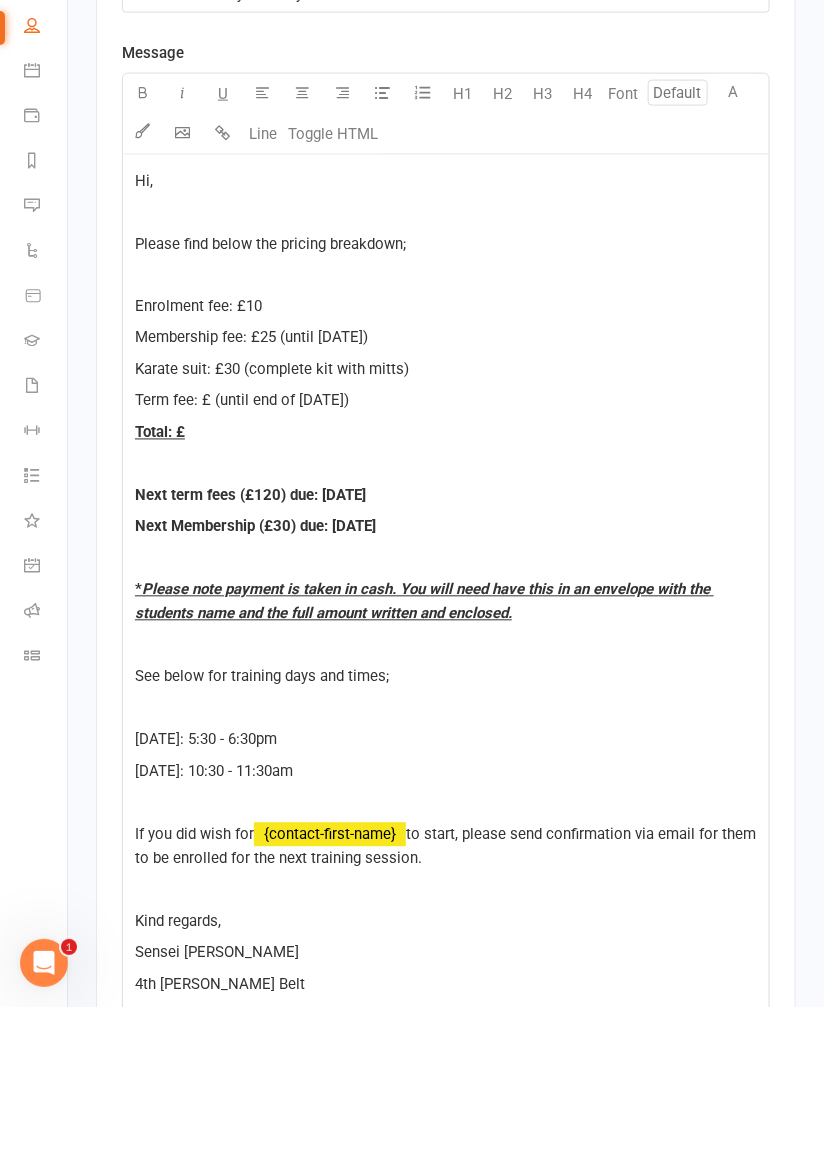 scroll, scrollTop: 2192, scrollLeft: 0, axis: vertical 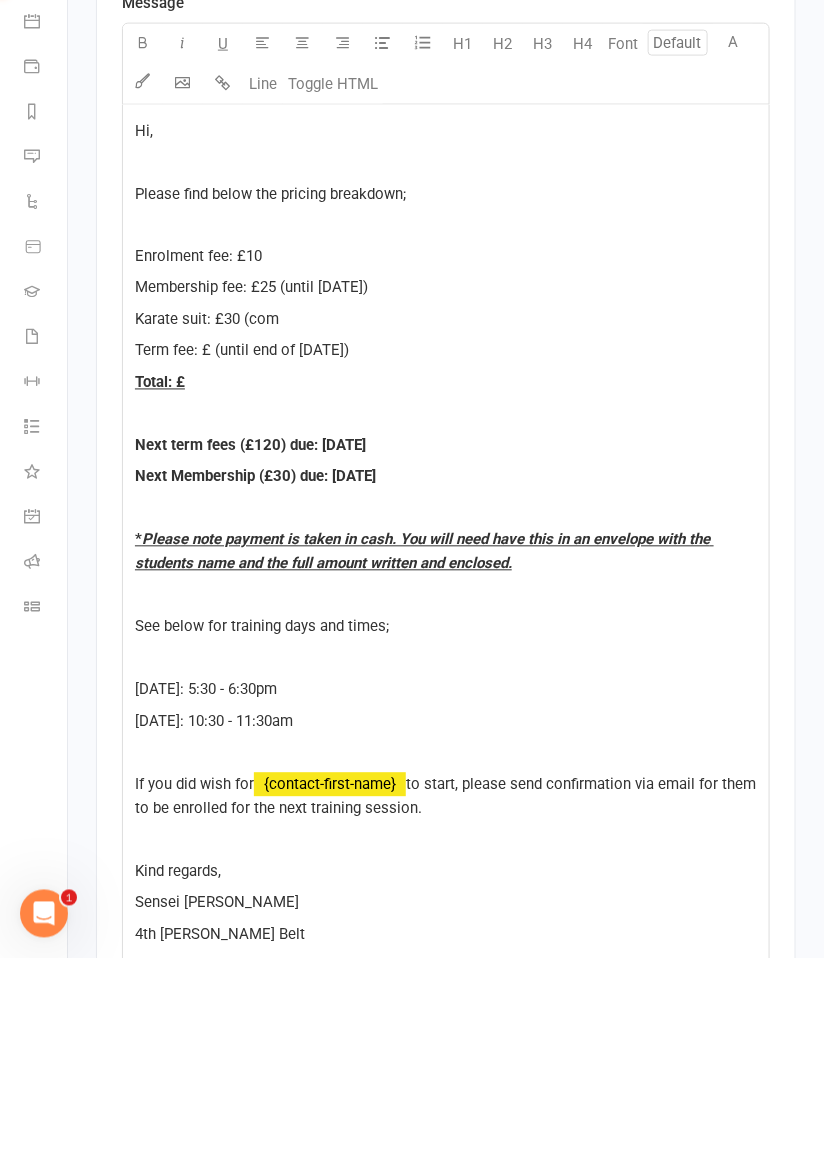 type 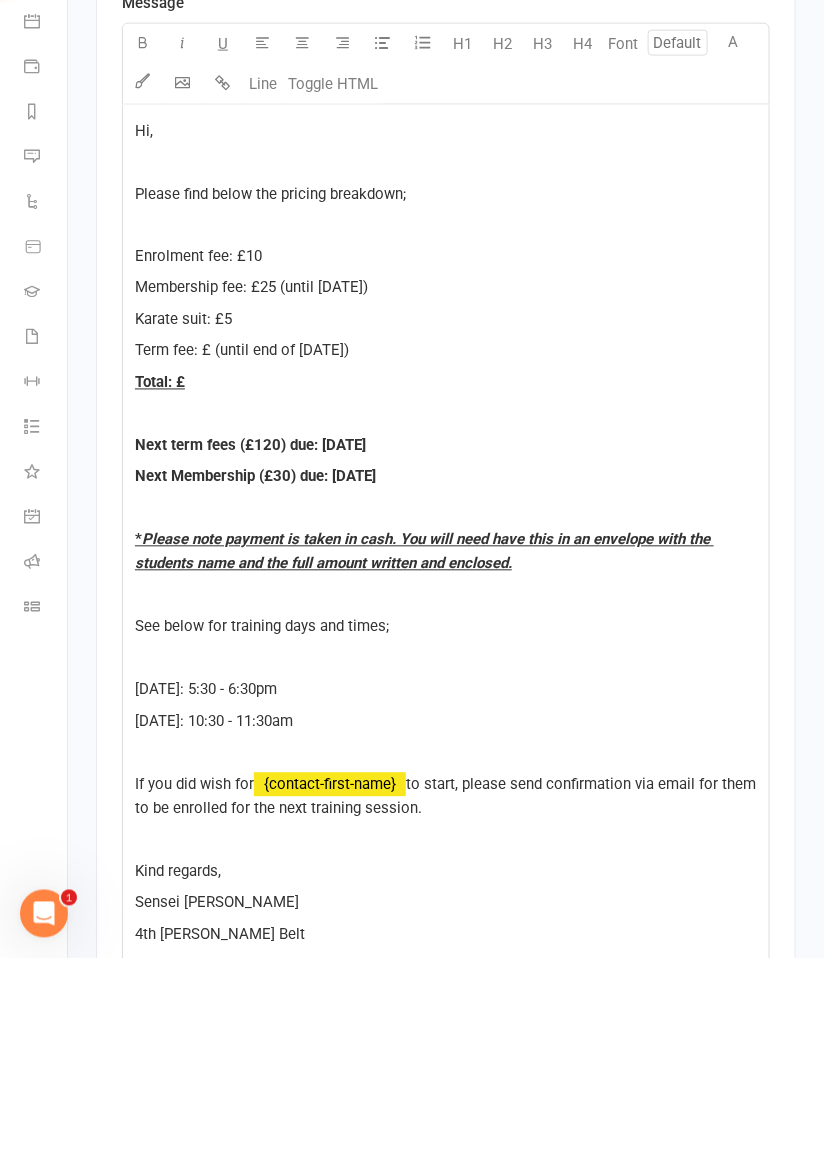 click on "Karate suit: £5" 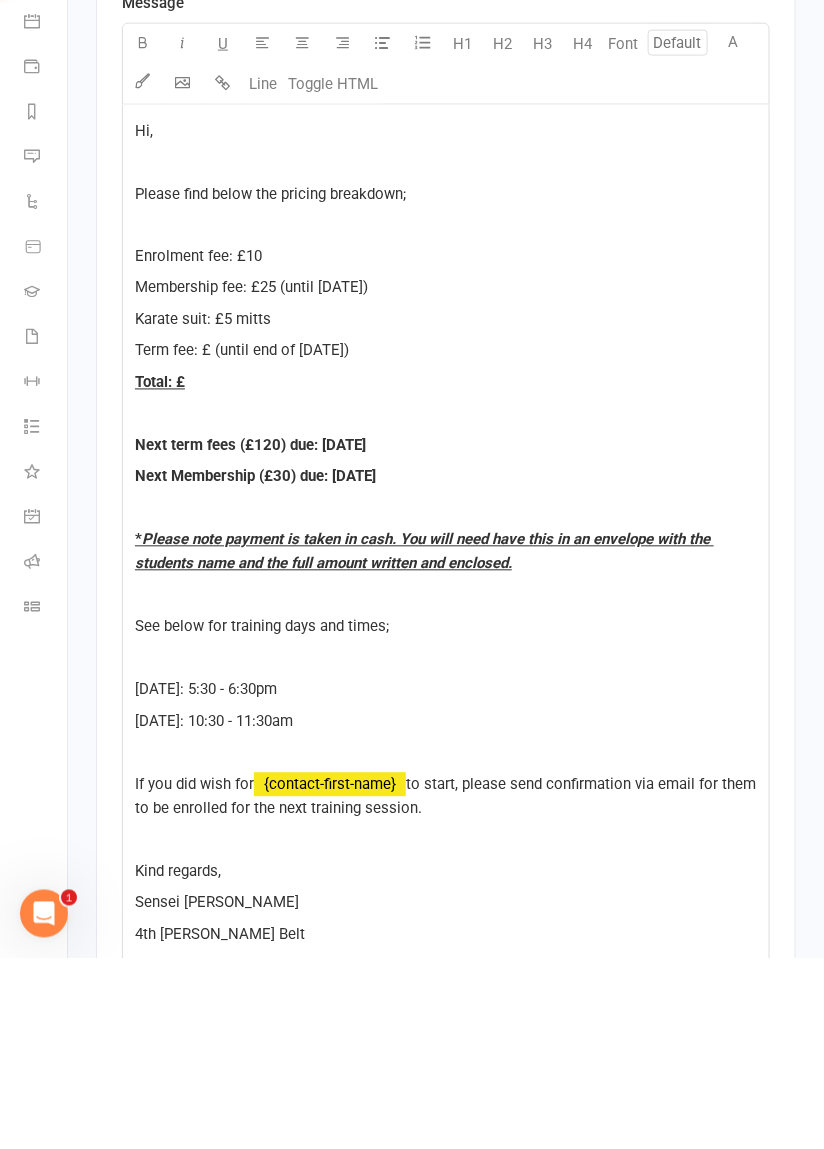 click on "Term fee: £ (until end of [DATE])" 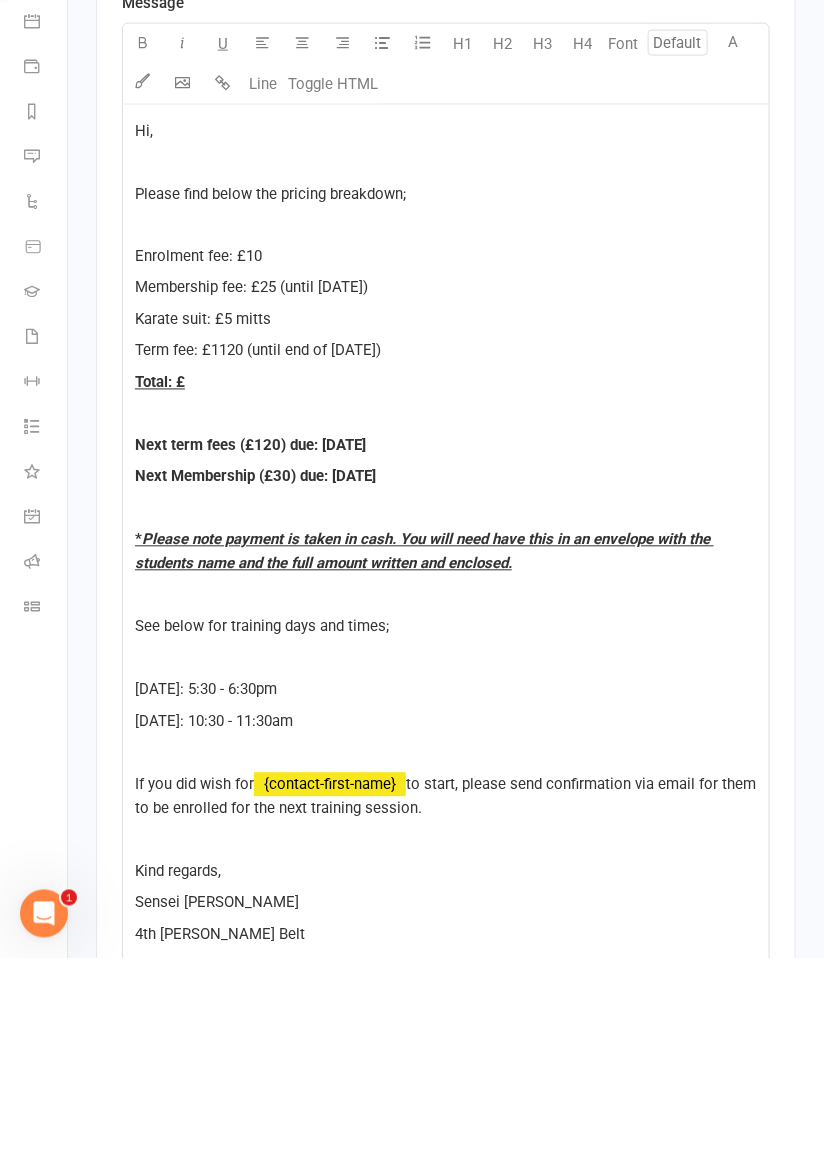 click on "Term fee: £1120 (until end of [DATE])" 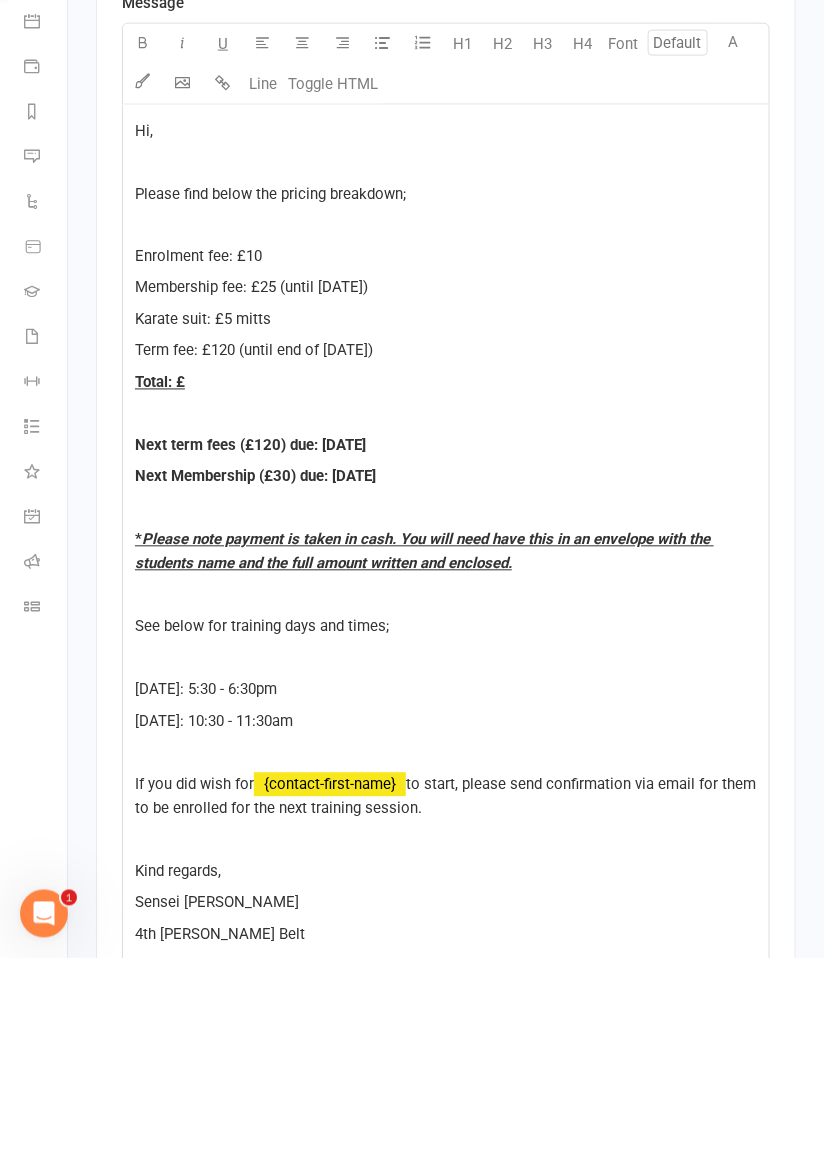 click on "Total: £" 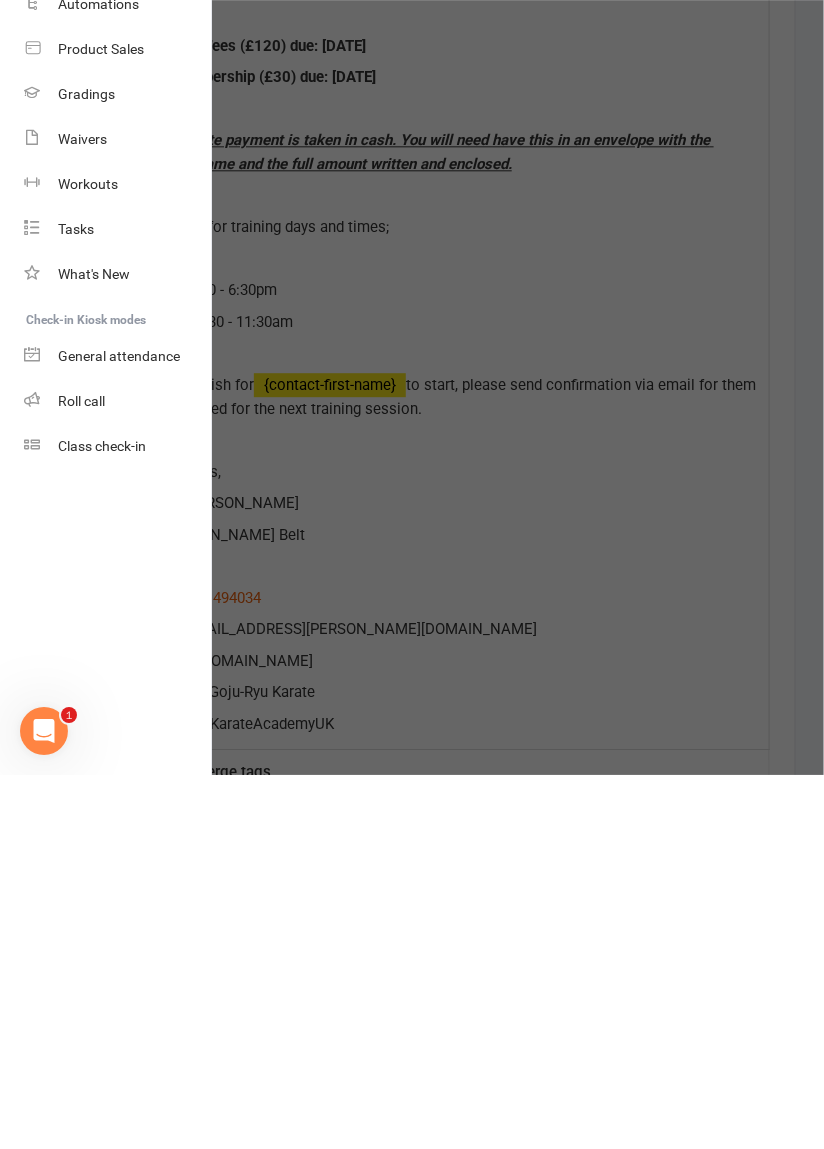 scroll, scrollTop: 1089, scrollLeft: 0, axis: vertical 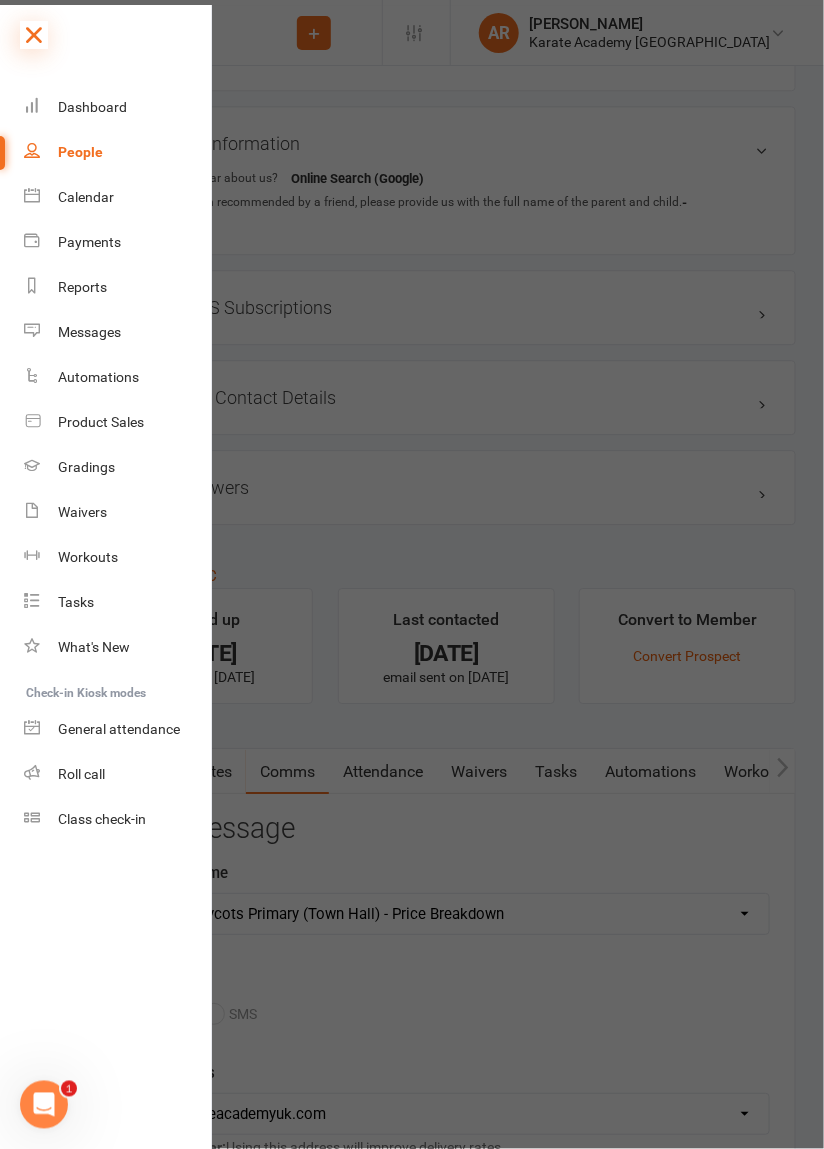 click at bounding box center [34, 35] 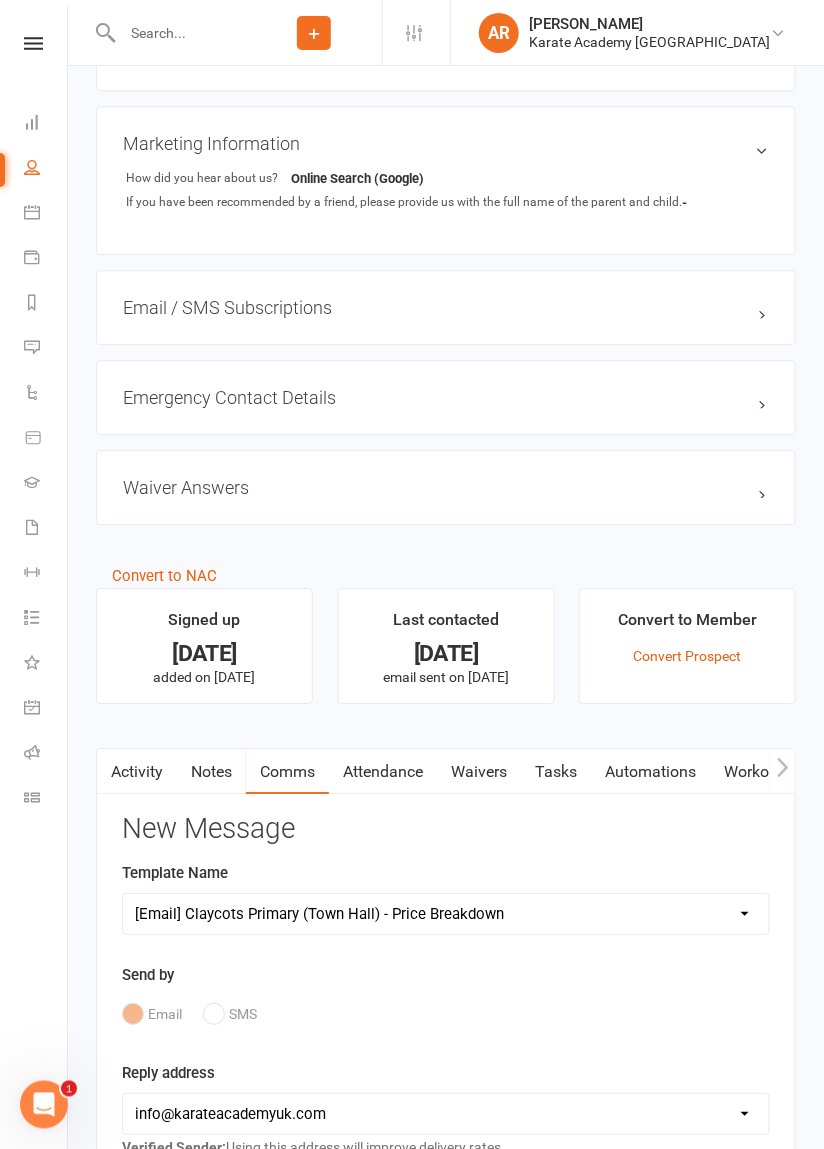 click on "Activity Notes Comms Attendance Waivers Tasks Automations Workouts Consent Assessments
New Message Template Name Select Template [Email] ANNUAL TOURNAMENT [Email] Tournament - Charity Food and Photos [Email] Tournament - Final Confirmation [Email] Tournament - Final Payment reminder [Email] Tournament - Payment reminder 1 [Email] Tournament Timing Emails [Email] Grading Payment - 0 Day Payment Overdue [Email] Grading Payment - 7 Days Payment Due [Email] Membership Sequences [Email] Term Fee 14 Days Payment Due [Email] Term Fee - 7 Days Payment Due [Email] Term Fee Payment - 0 Days Payment Overdue [Email] Karate Academy - Outstanding Annual Membership Payment [Email] Karate Academy - Outstanding Term Fees Payment [SMS] Payment Reminder [Email] BANK HOLIDAY [Email] [DATE] HOLIDAYS [Email] New Year - Return to class + Fees - [DATE] [Email] New Year - Return to class + Fees - [DATE] [Email] New Year - Return to class + Fees - [DATE] [Email] SUMMER HOLIDAYS [Email] XMAS & NEW YEARS HOLIDAYS Send by Email U" at bounding box center [446, 1795] 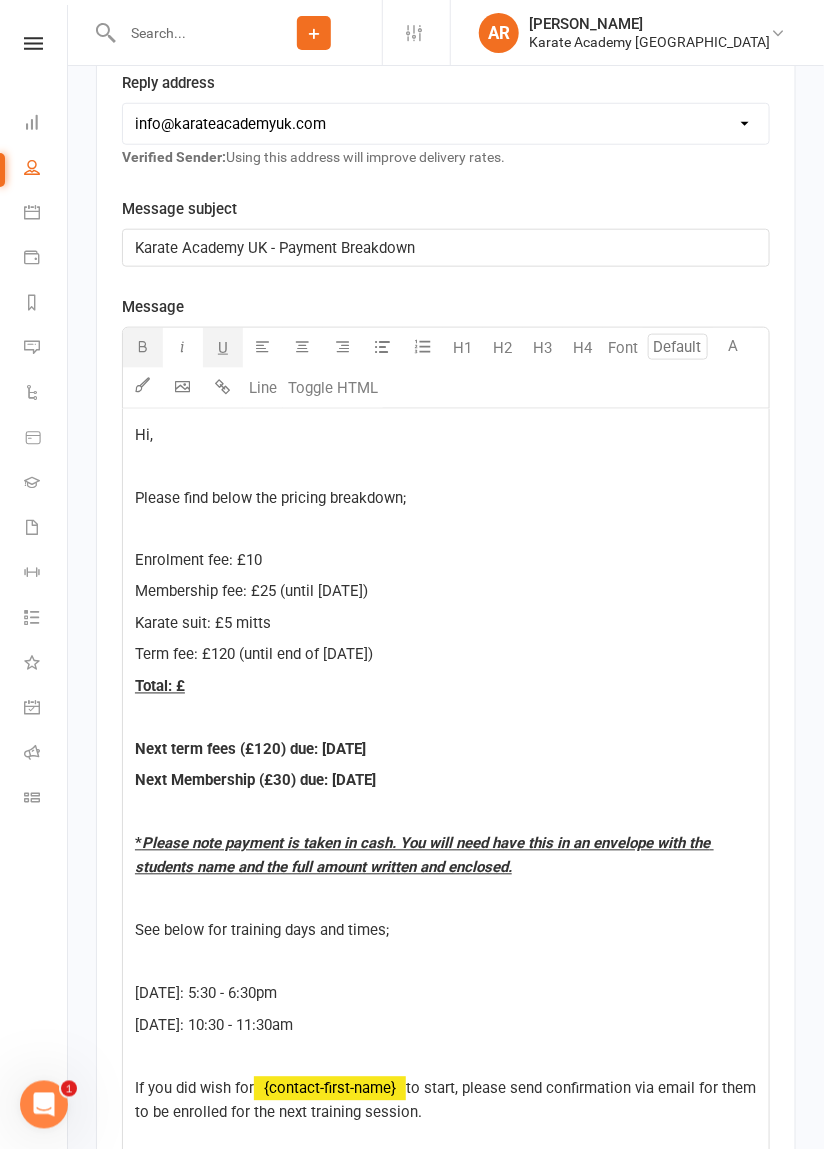 scroll, scrollTop: 2080, scrollLeft: 0, axis: vertical 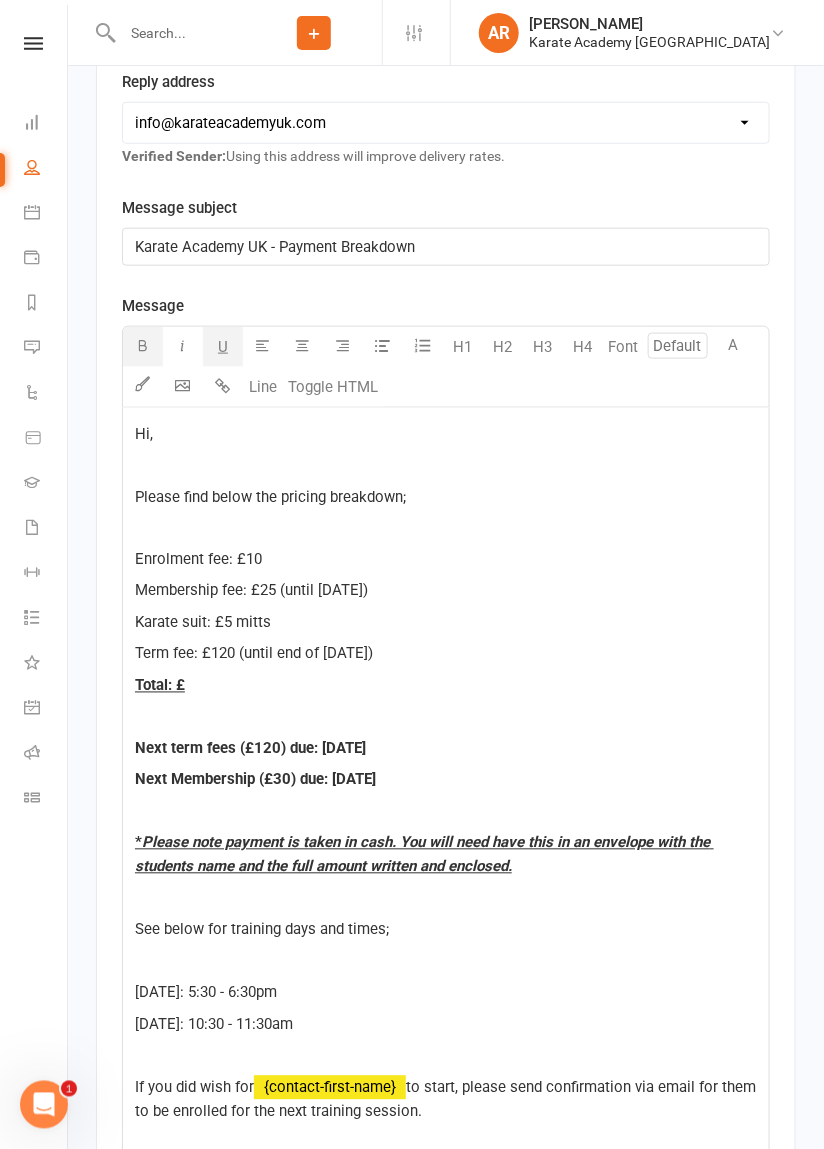 click on "Term fee: £120 (until end of [DATE])" 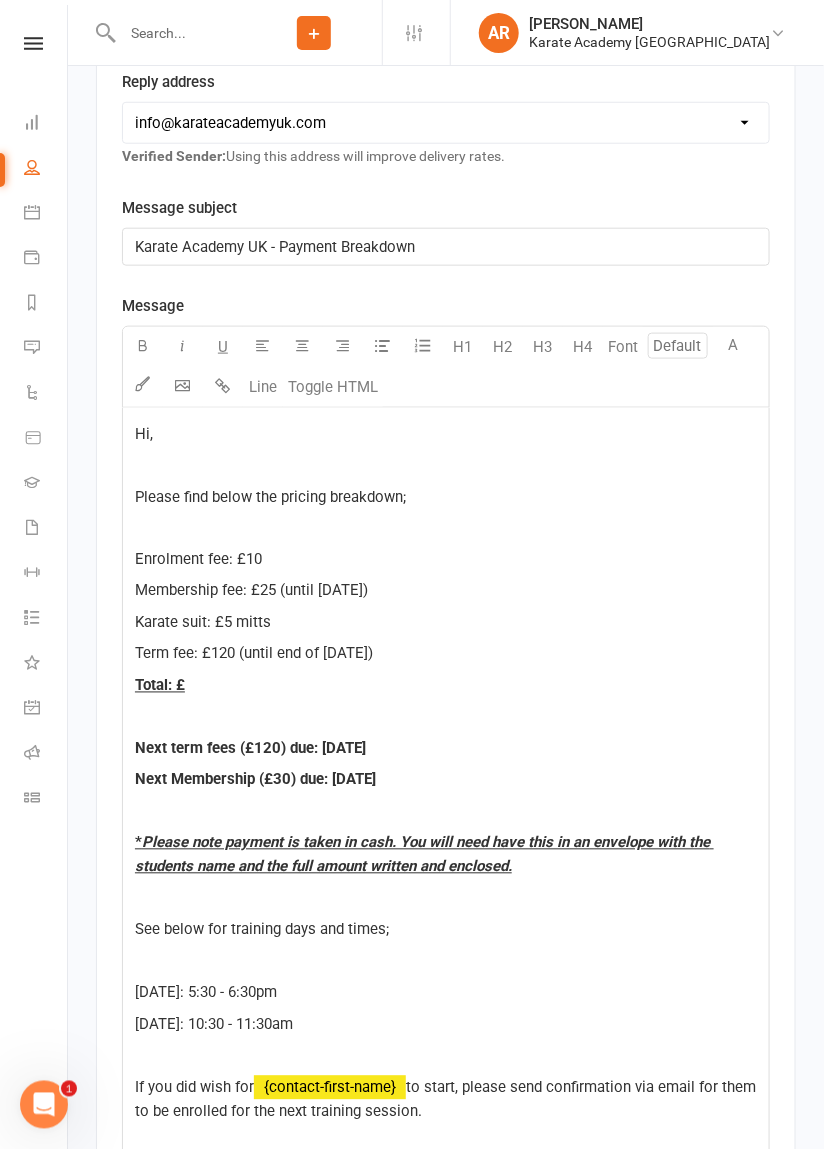 click on "Term fee: £120 (until end of [DATE])" 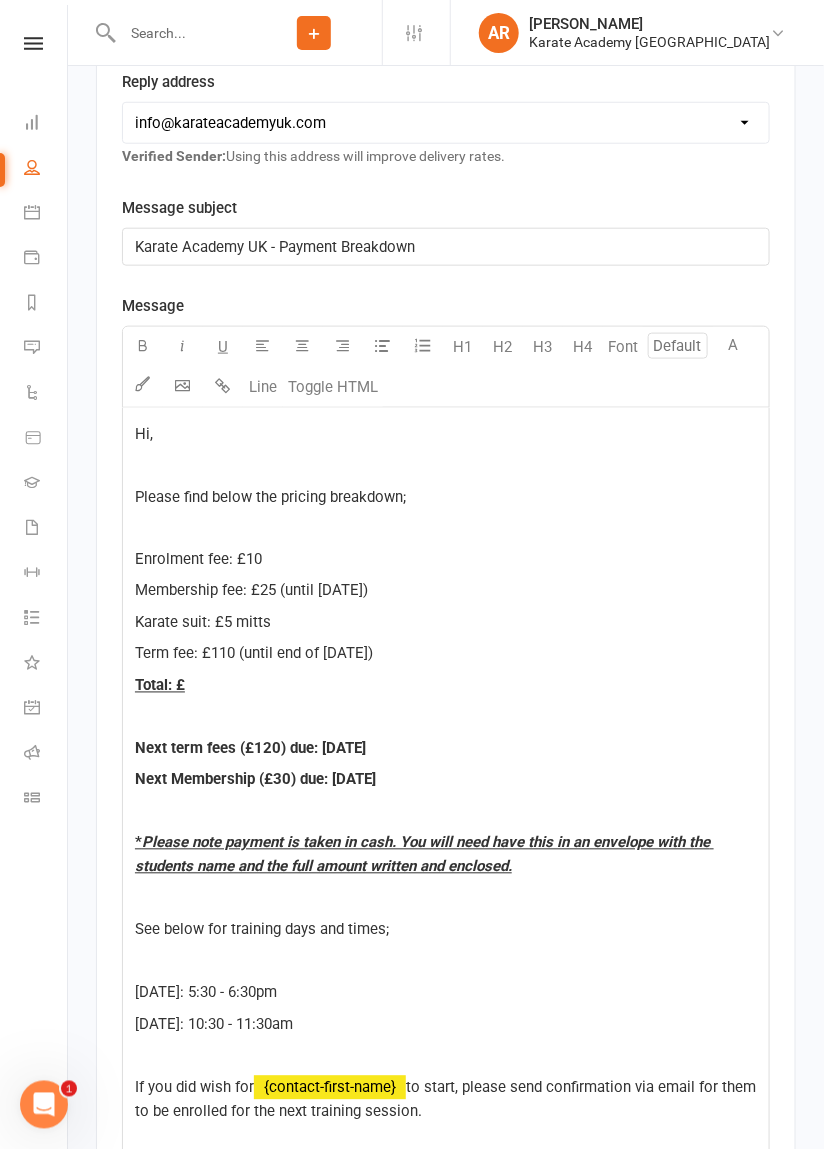 click on "Total: £" 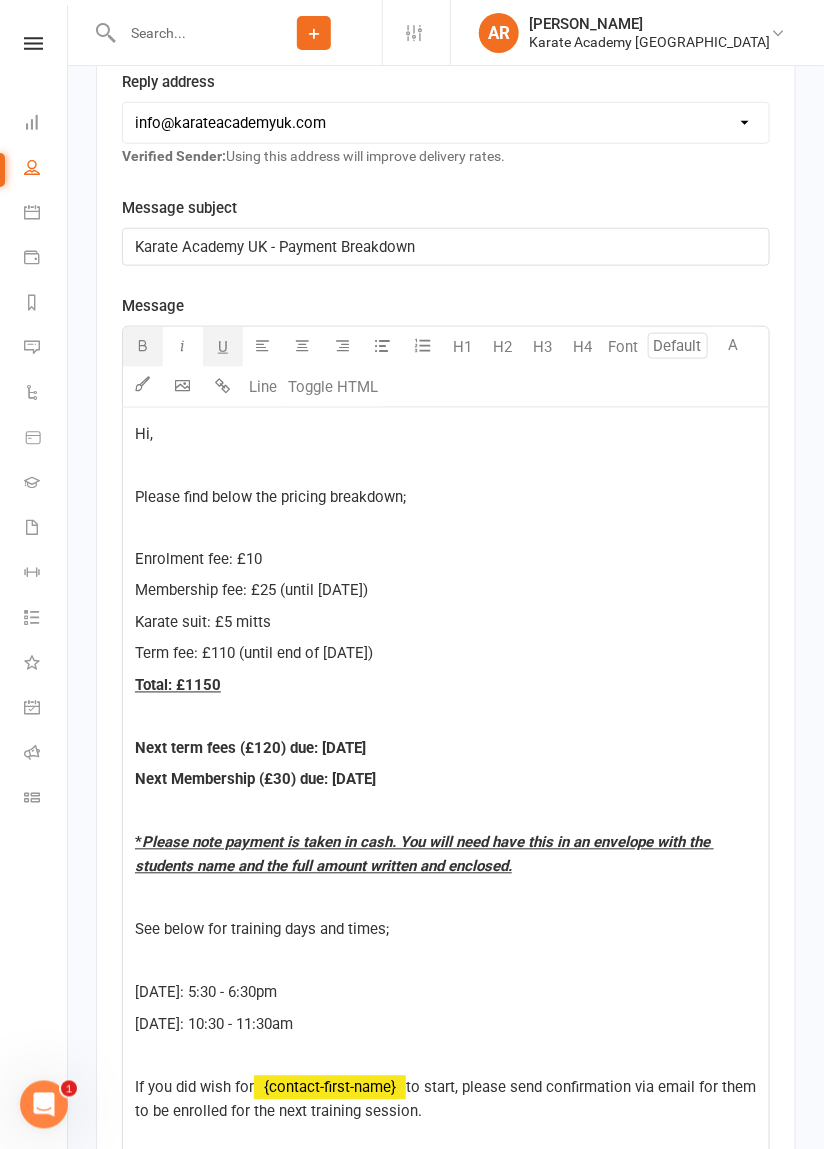 click on "Total: £1150" 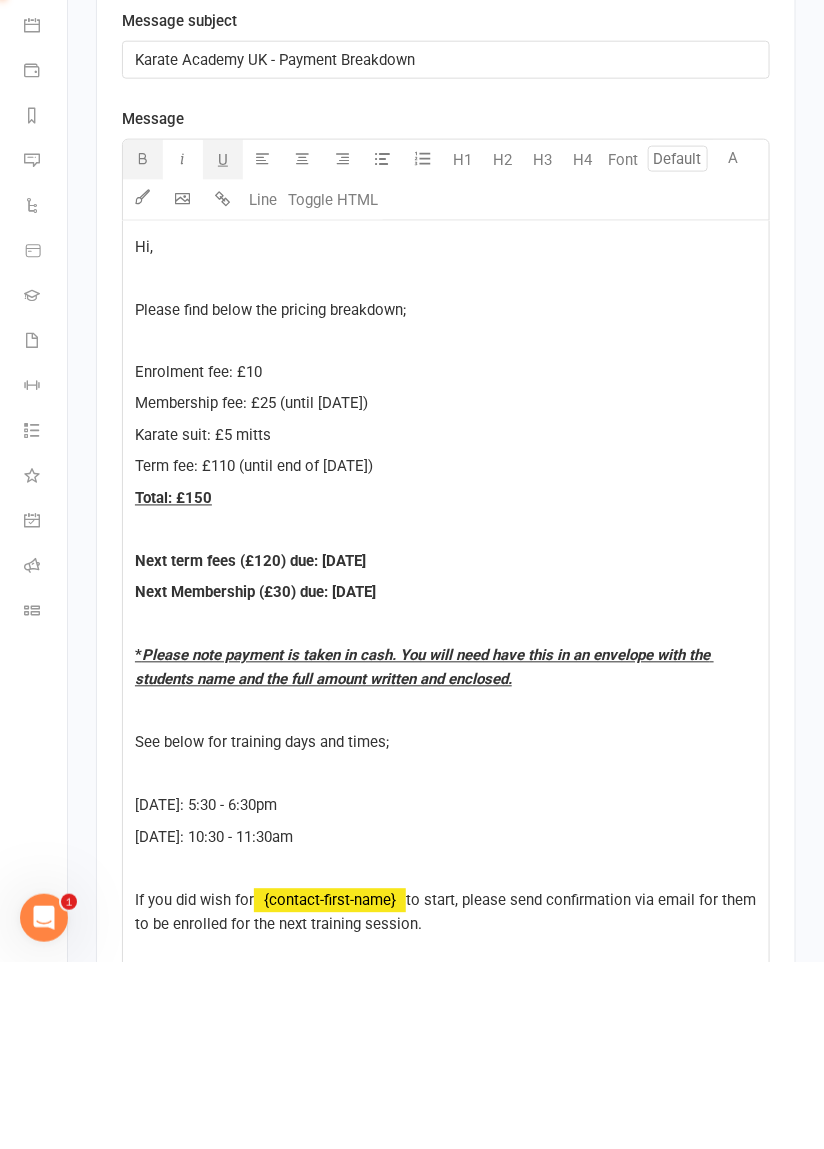 scroll, scrollTop: 2080, scrollLeft: 0, axis: vertical 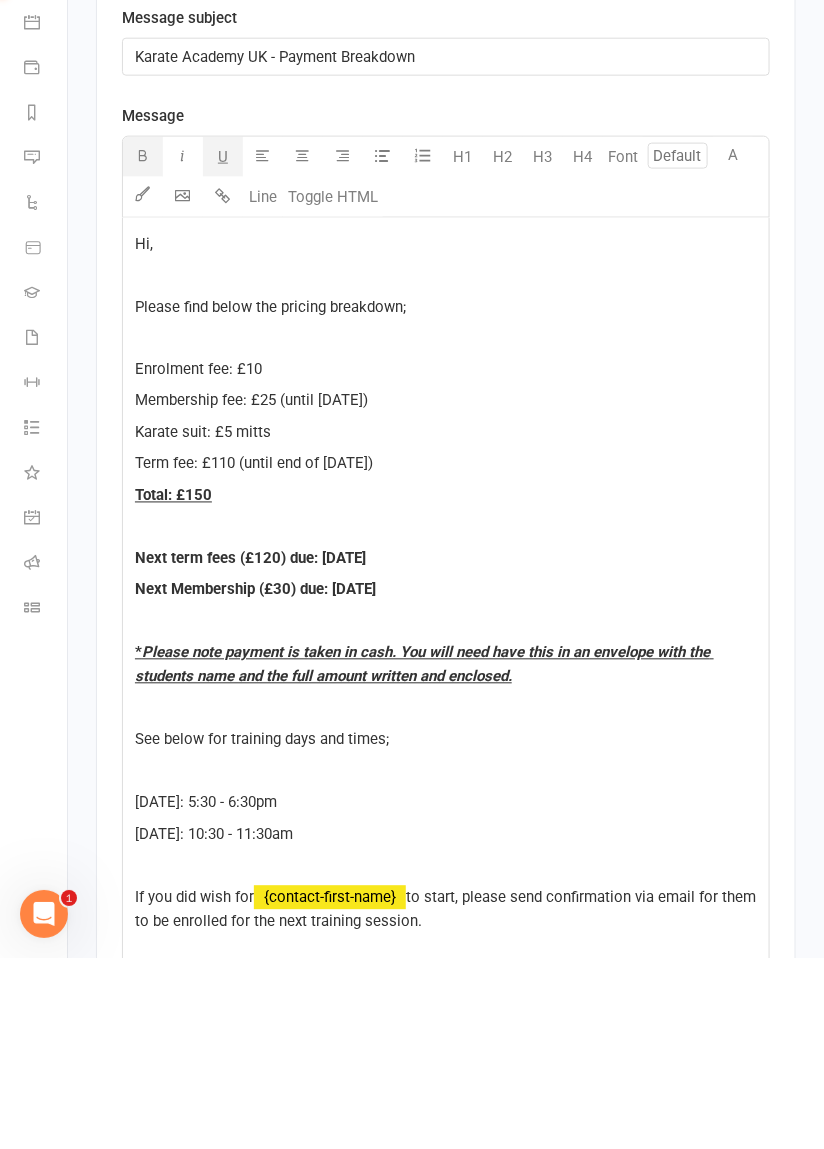 click 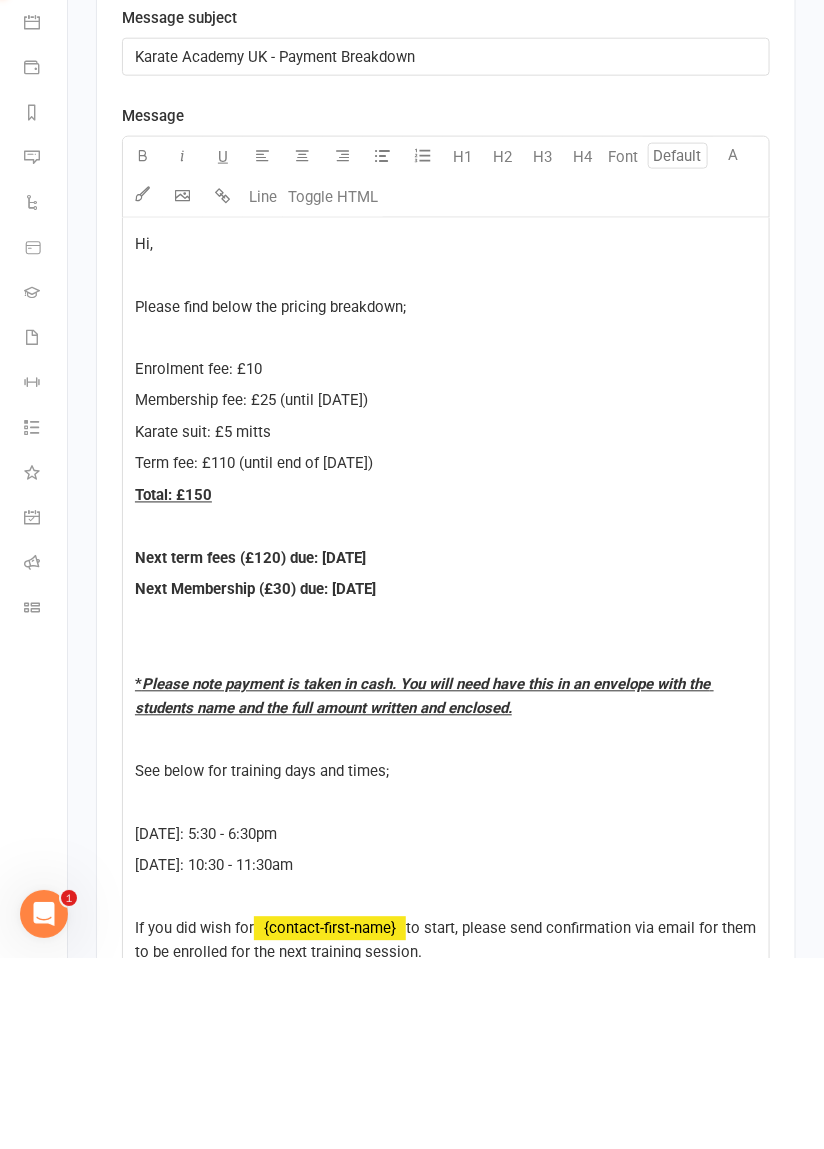 scroll, scrollTop: 2530, scrollLeft: 0, axis: vertical 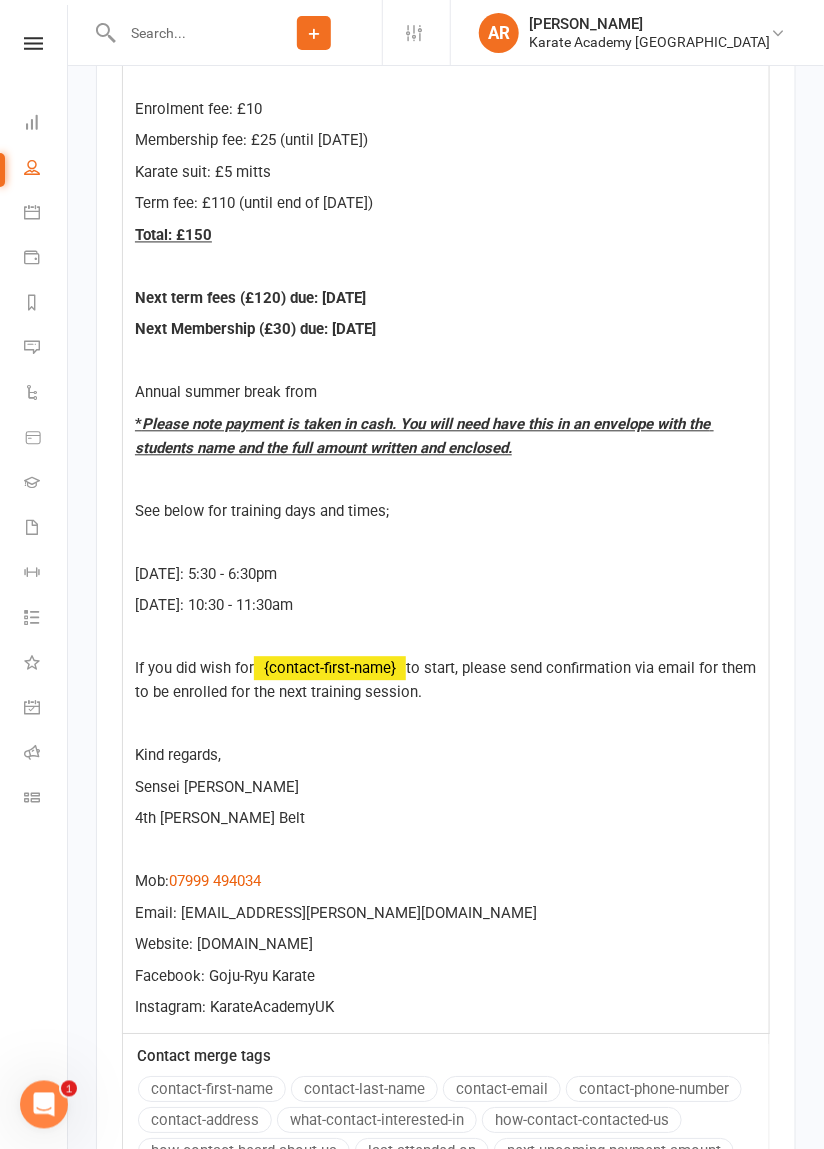 click on "Annual summer break from" 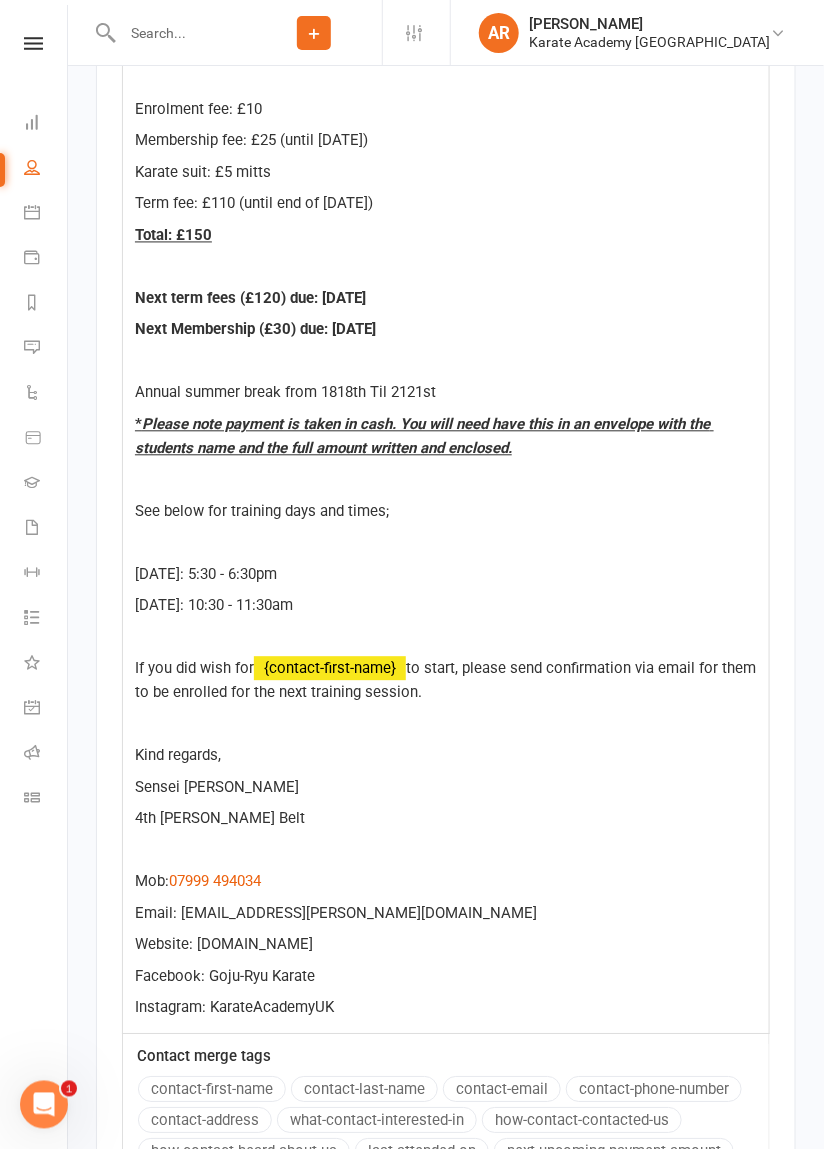 click on "Annual summer break from 1818th Til 2121st" 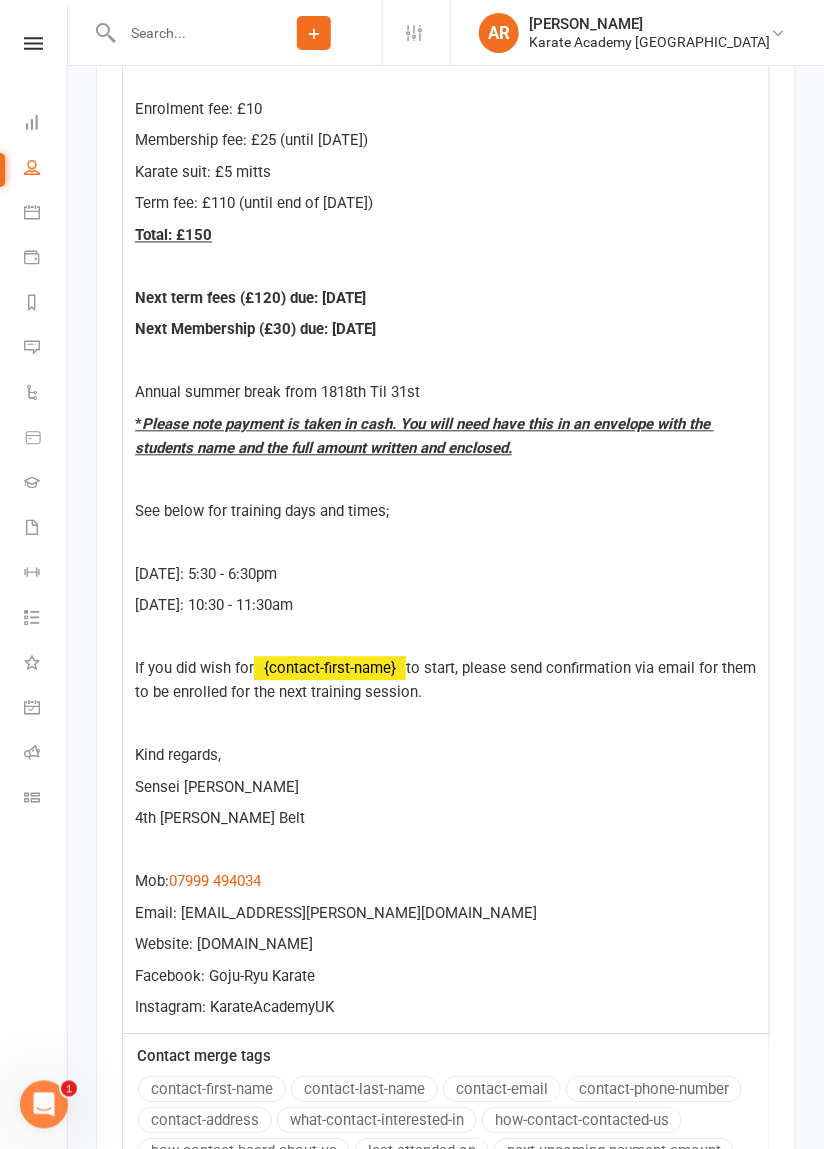 click on "Annual summer break from 1818th Til 31st" 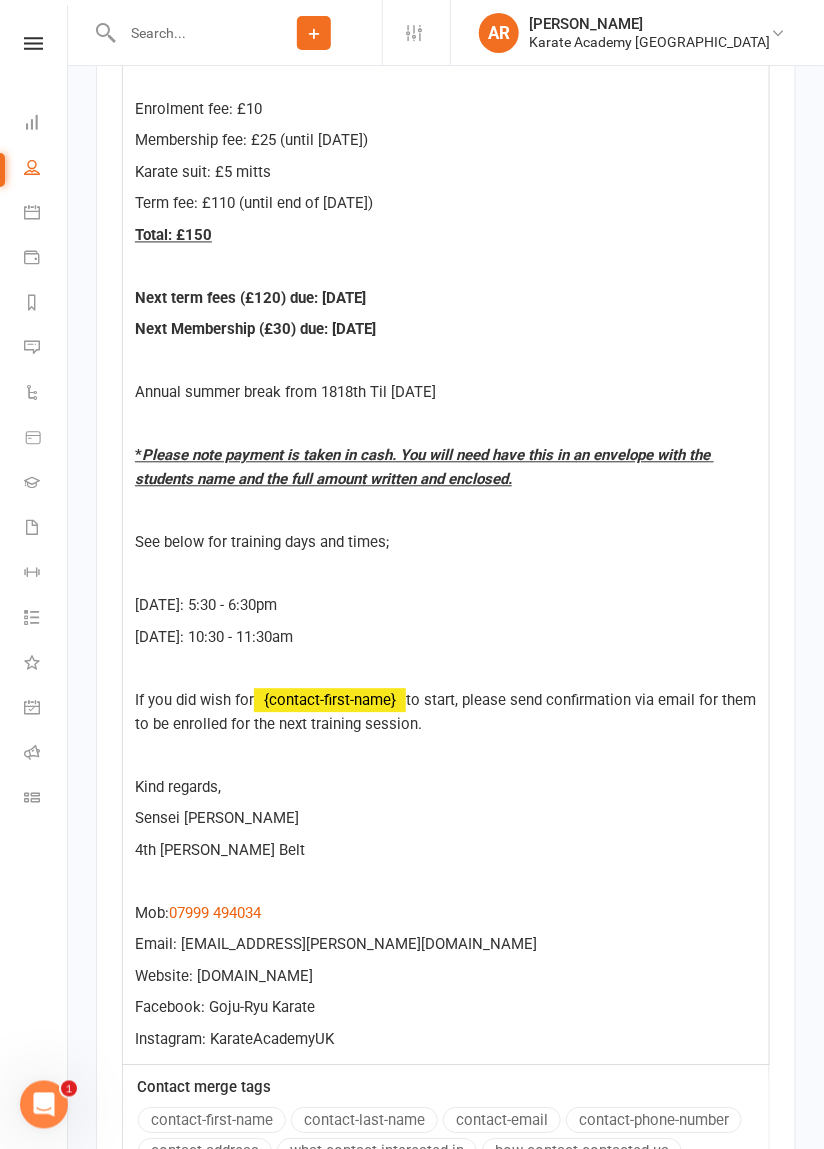click on "Annual summer break from 1818th Til [DATE]" 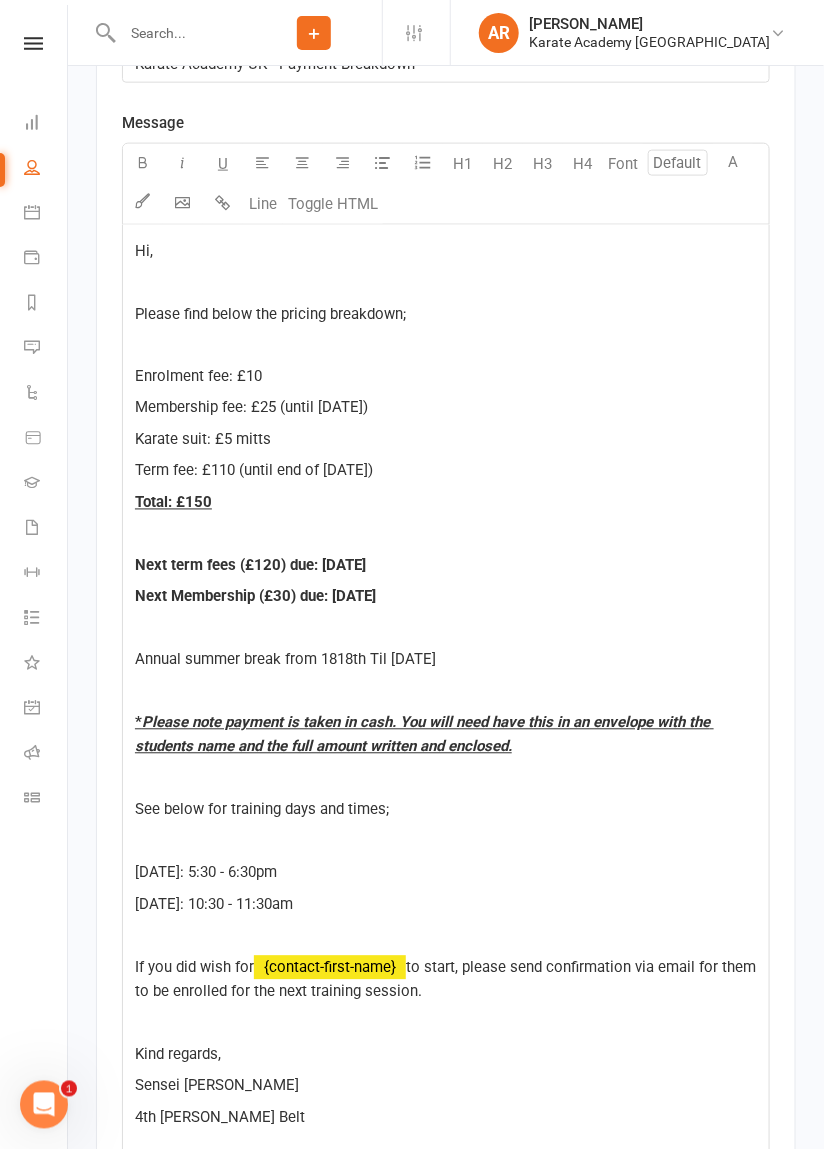 scroll, scrollTop: 2260, scrollLeft: 0, axis: vertical 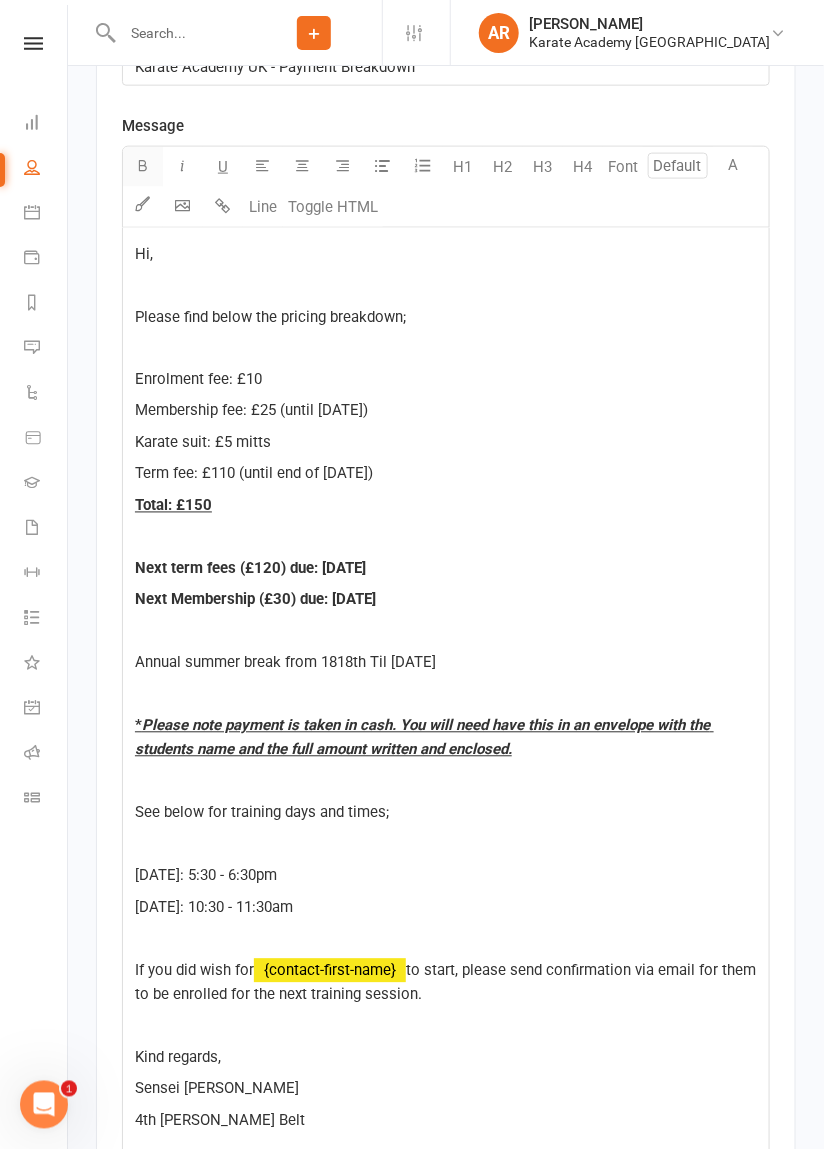 click 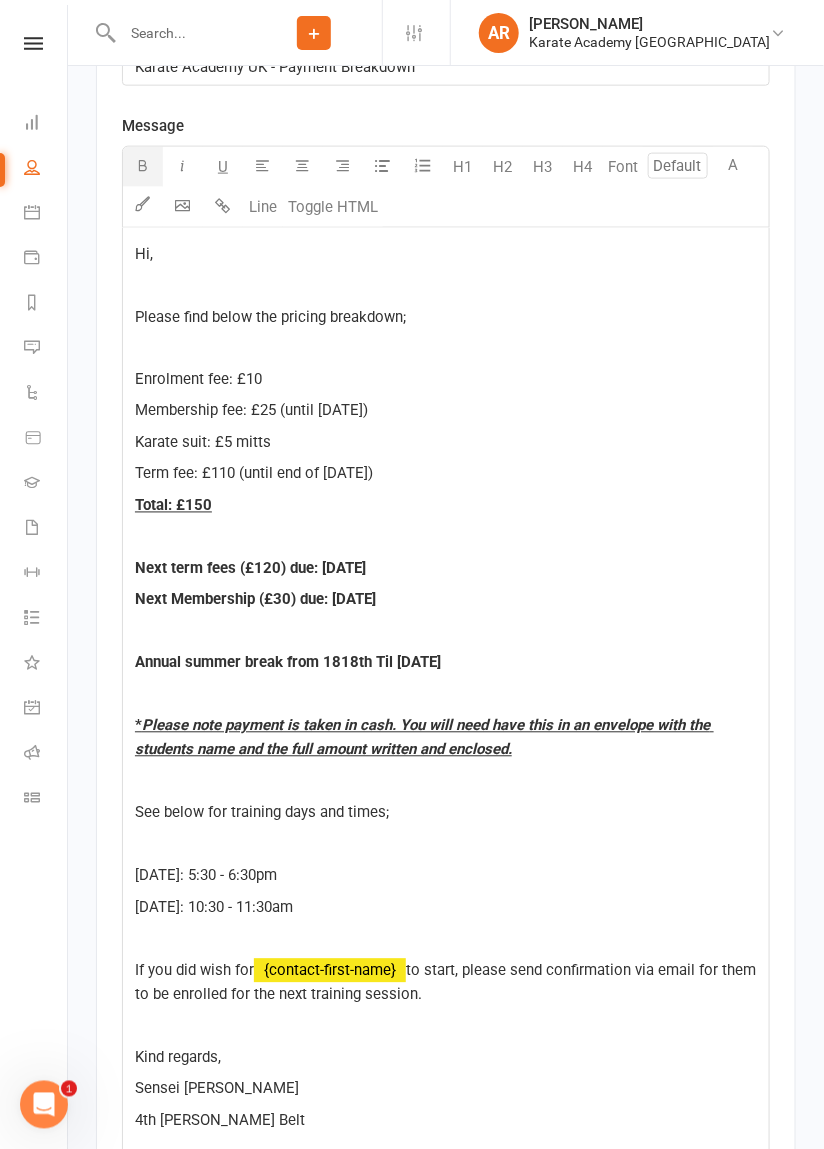 click on "Annual summer break from 1818th Til [DATE]" 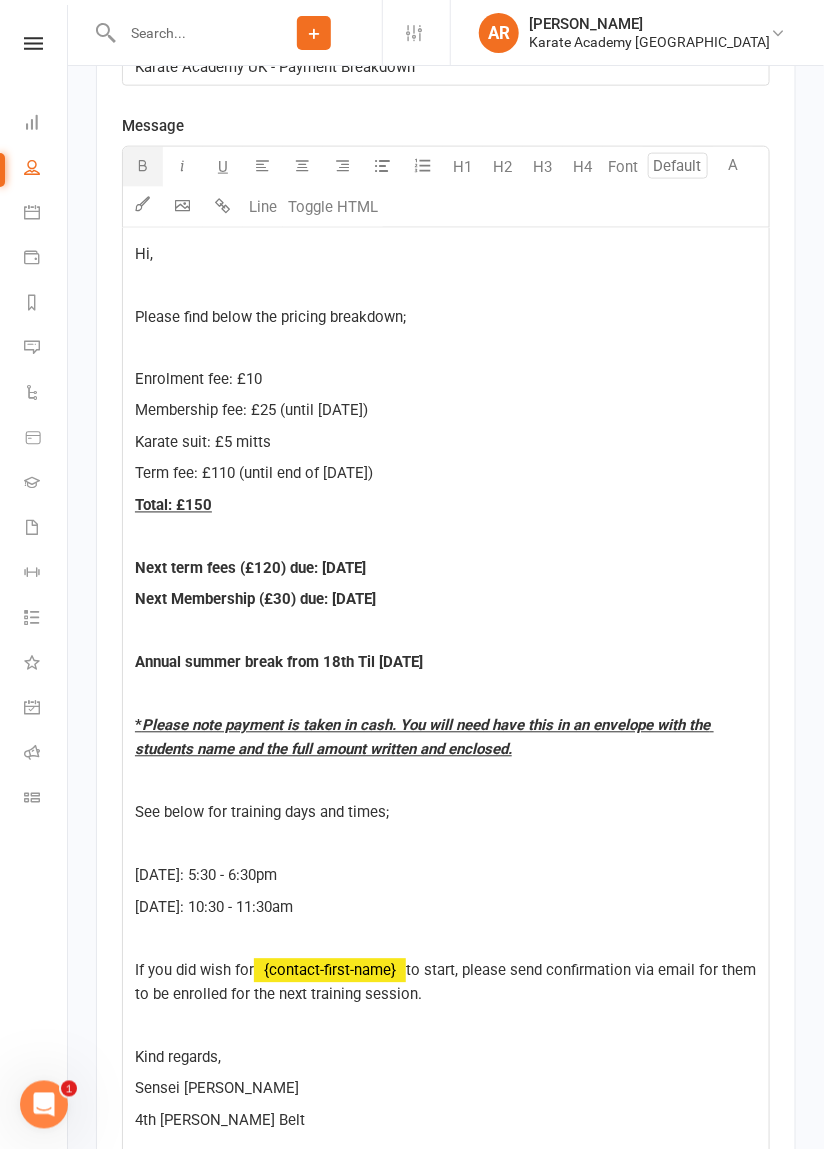 click on "Annual summer break from 18th Til [DATE]" 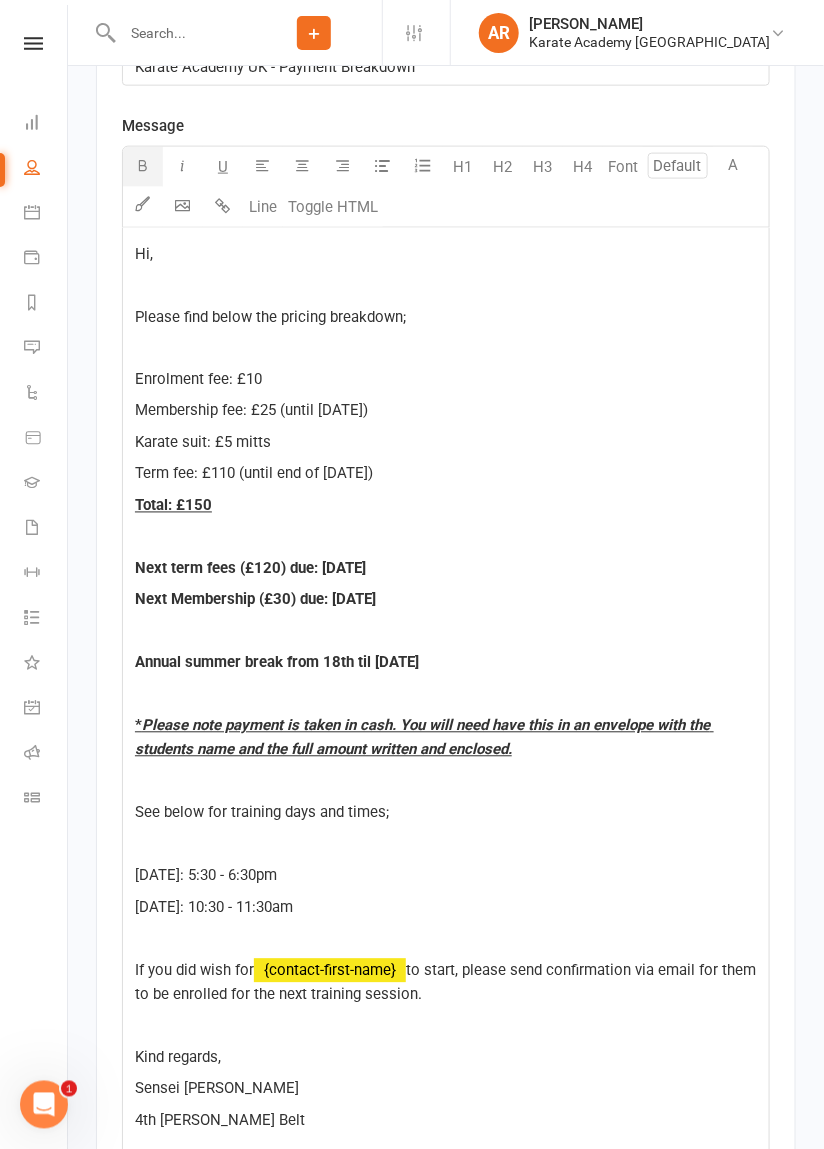 click on "Annual summer break from 18th til [DATE]" 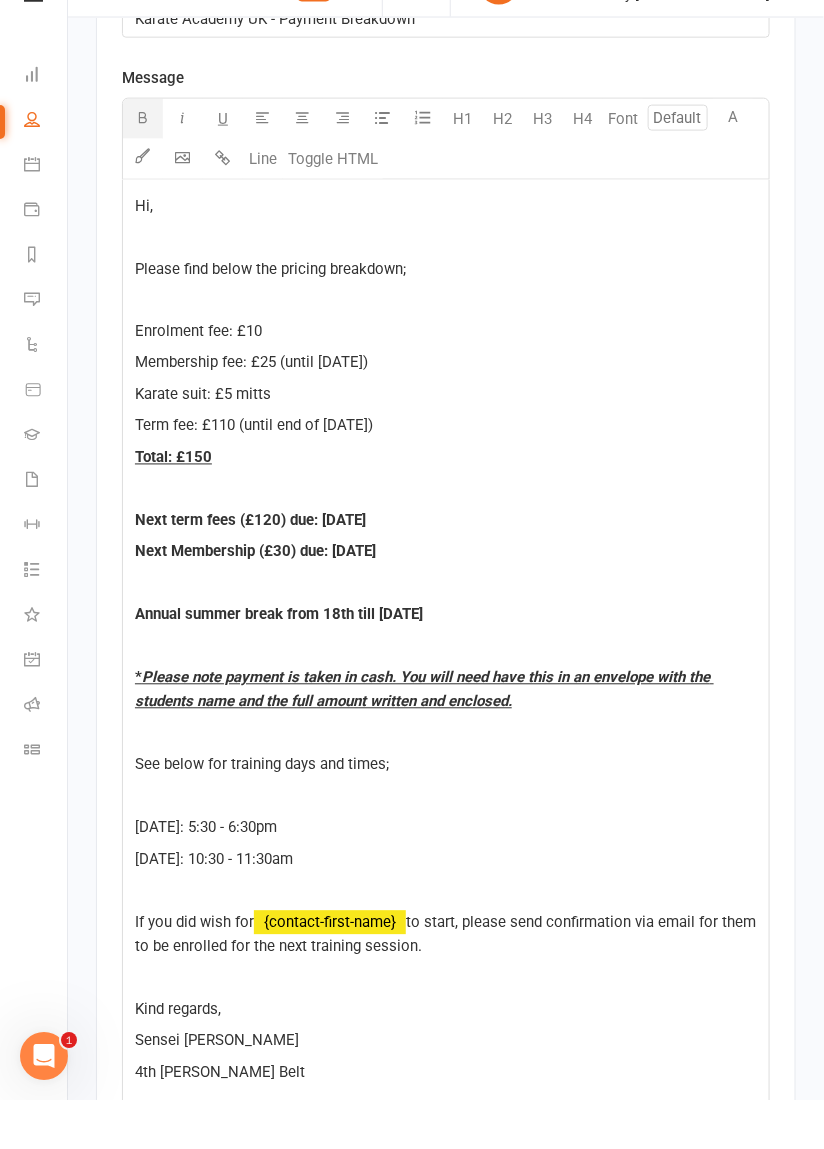 scroll, scrollTop: 2260, scrollLeft: 0, axis: vertical 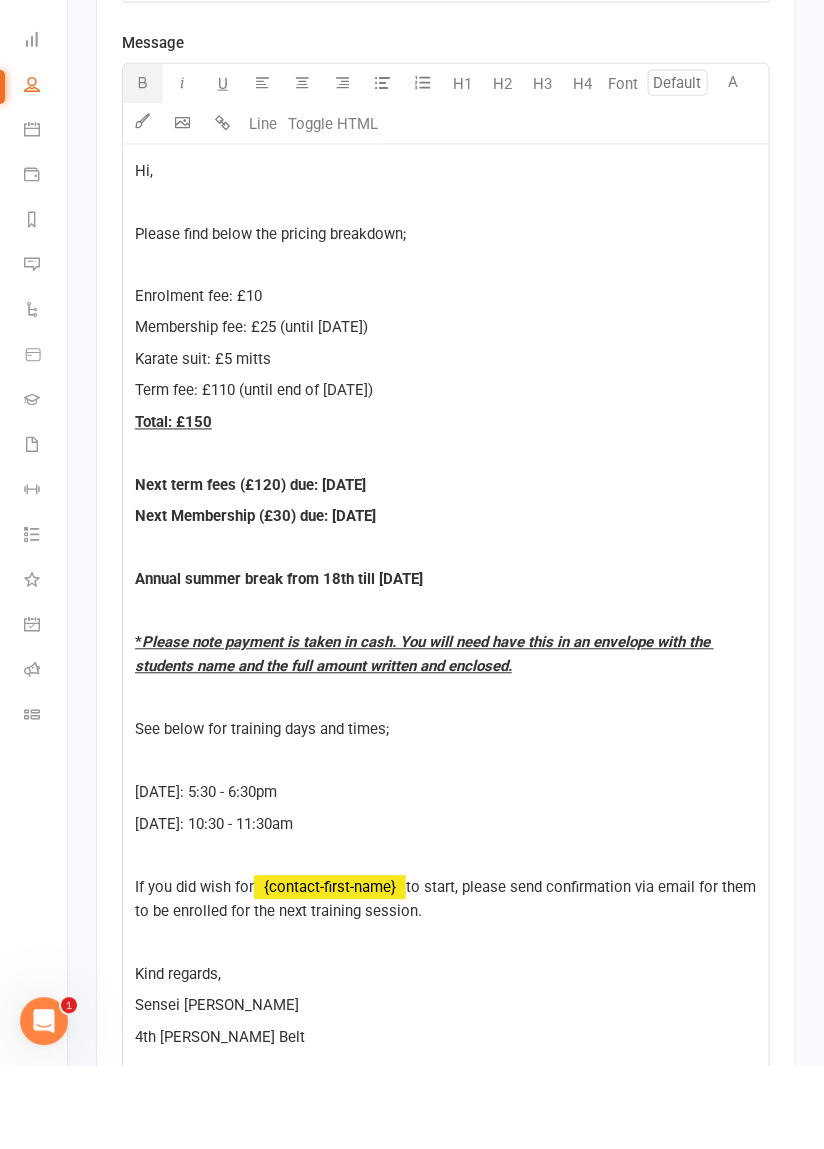 click 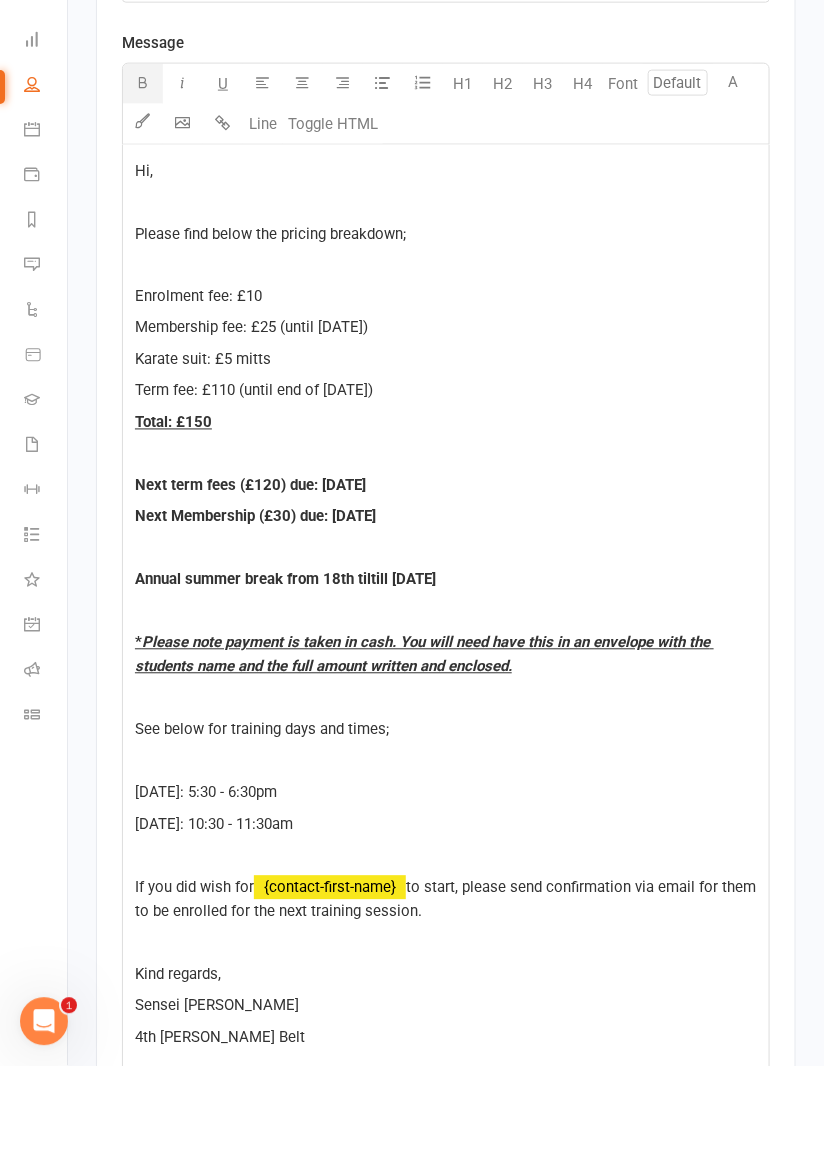 click on "Annual summer break from 18th tiltill [DATE]" 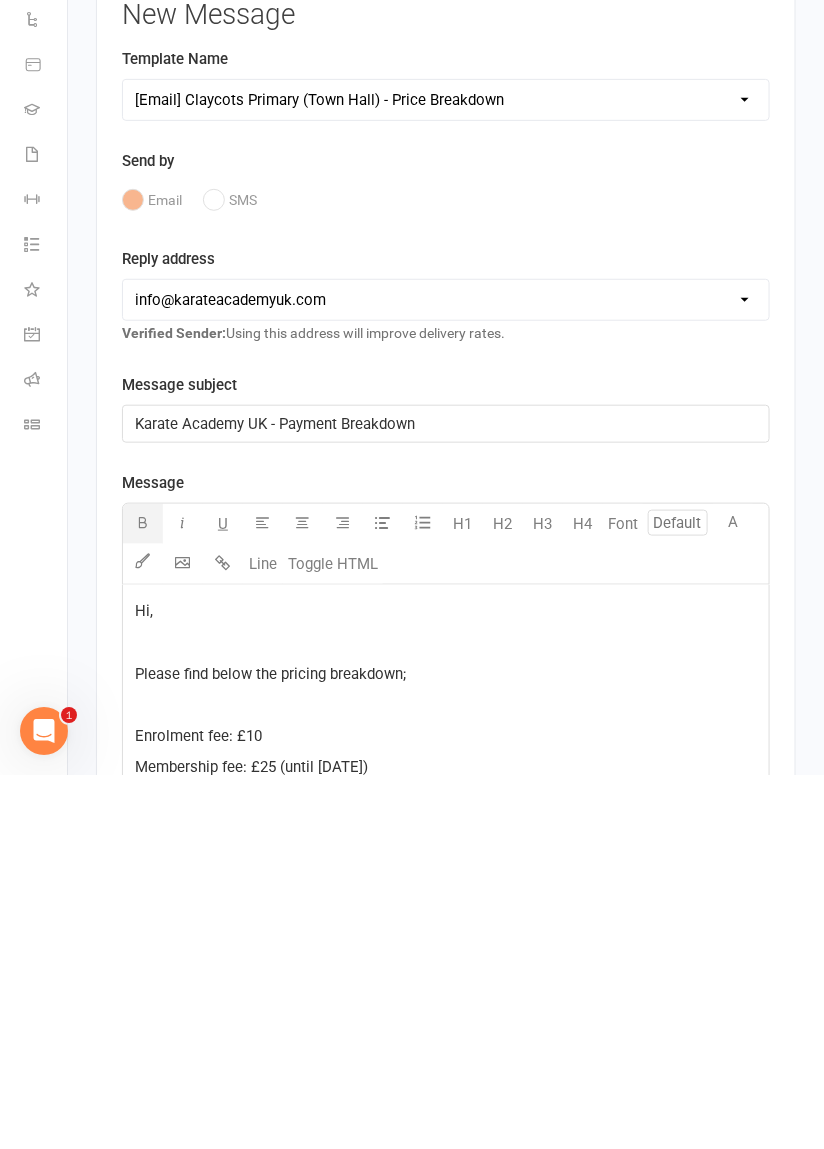 scroll, scrollTop: 1568, scrollLeft: 0, axis: vertical 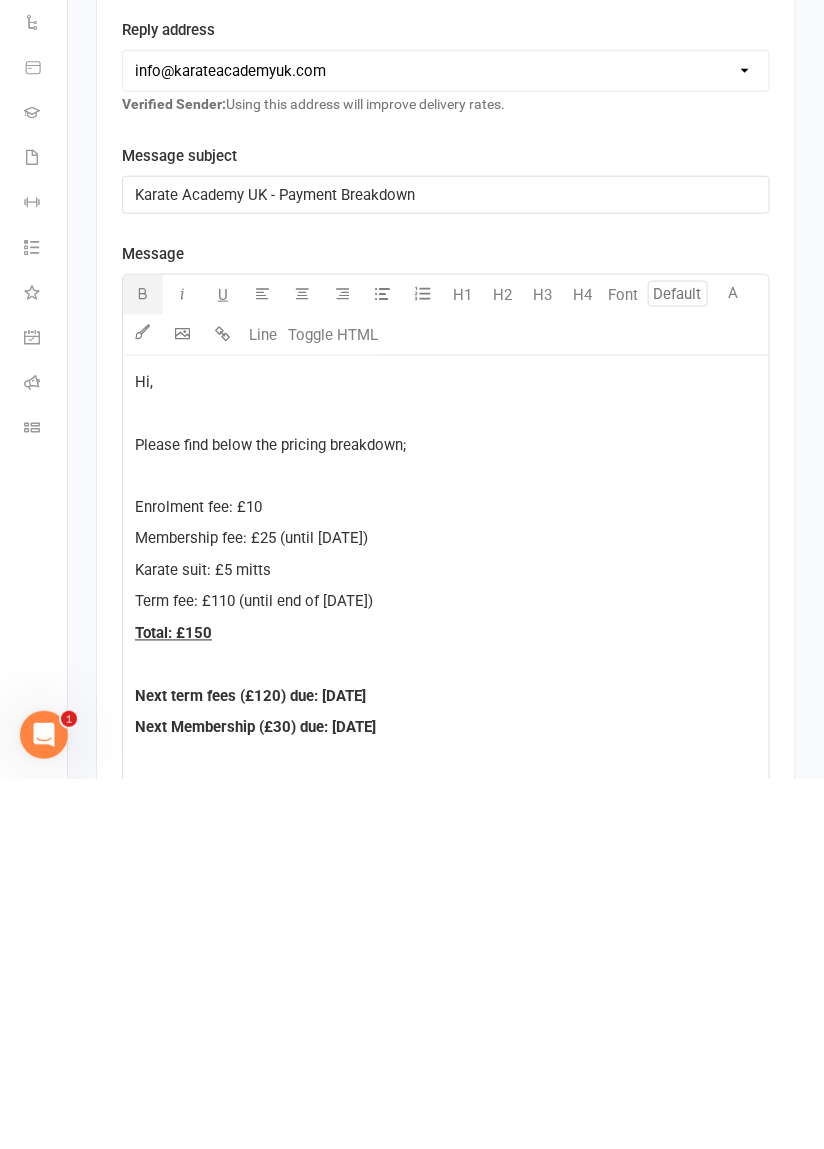 click on "[EMAIL_ADDRESS][DOMAIN_NAME] [EMAIL_ADDRESS][DOMAIN_NAME] [DOMAIN_NAME][EMAIL_ADDRESS][PERSON_NAME][DOMAIN_NAME] [DOMAIN_NAME][EMAIL_ADDRESS][PERSON_NAME][DOMAIN_NAME] [PERSON_NAME][DOMAIN_NAME][EMAIL_ADDRESS][PERSON_NAME][DOMAIN_NAME] [DOMAIN_NAME][EMAIL_ADDRESS][DOMAIN_NAME] [PERSON_NAME][DOMAIN_NAME][EMAIL_ADDRESS][DOMAIN_NAME] [DOMAIN_NAME][EMAIL_ADDRESS][DOMAIN_NAME]" at bounding box center (446, 441) 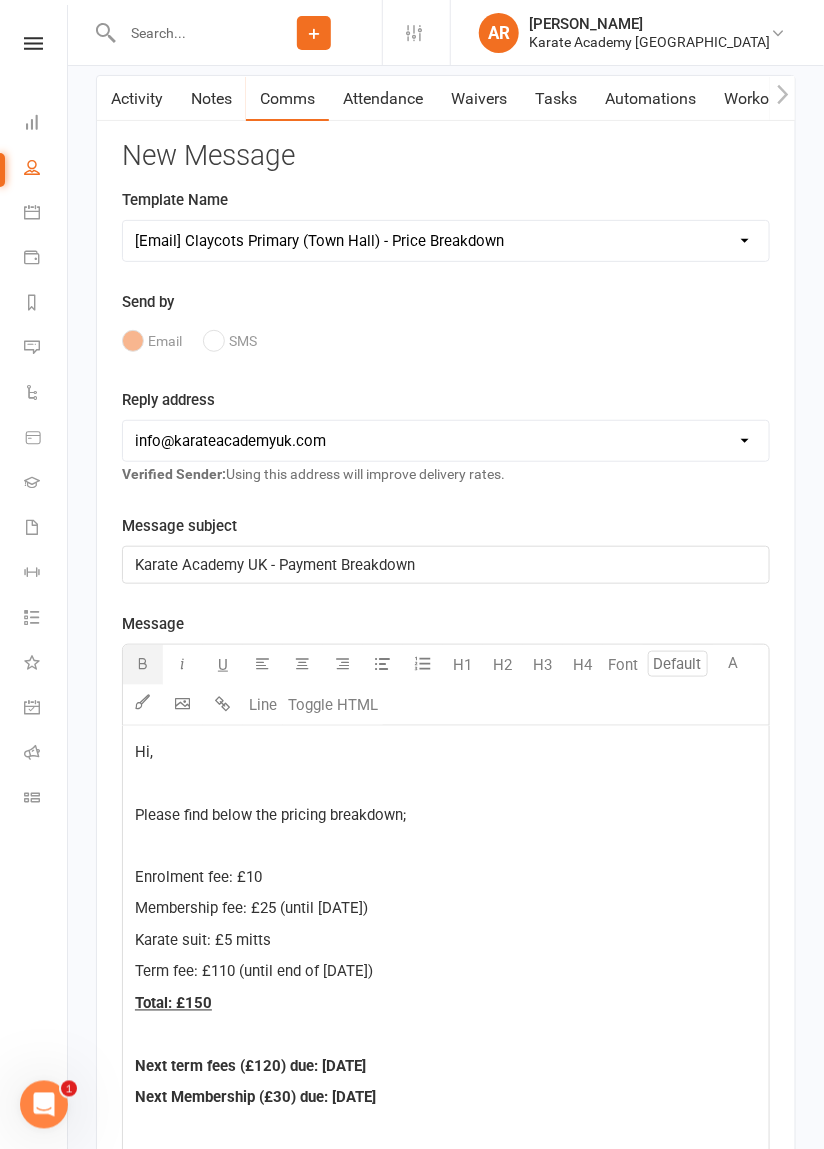 select on "3" 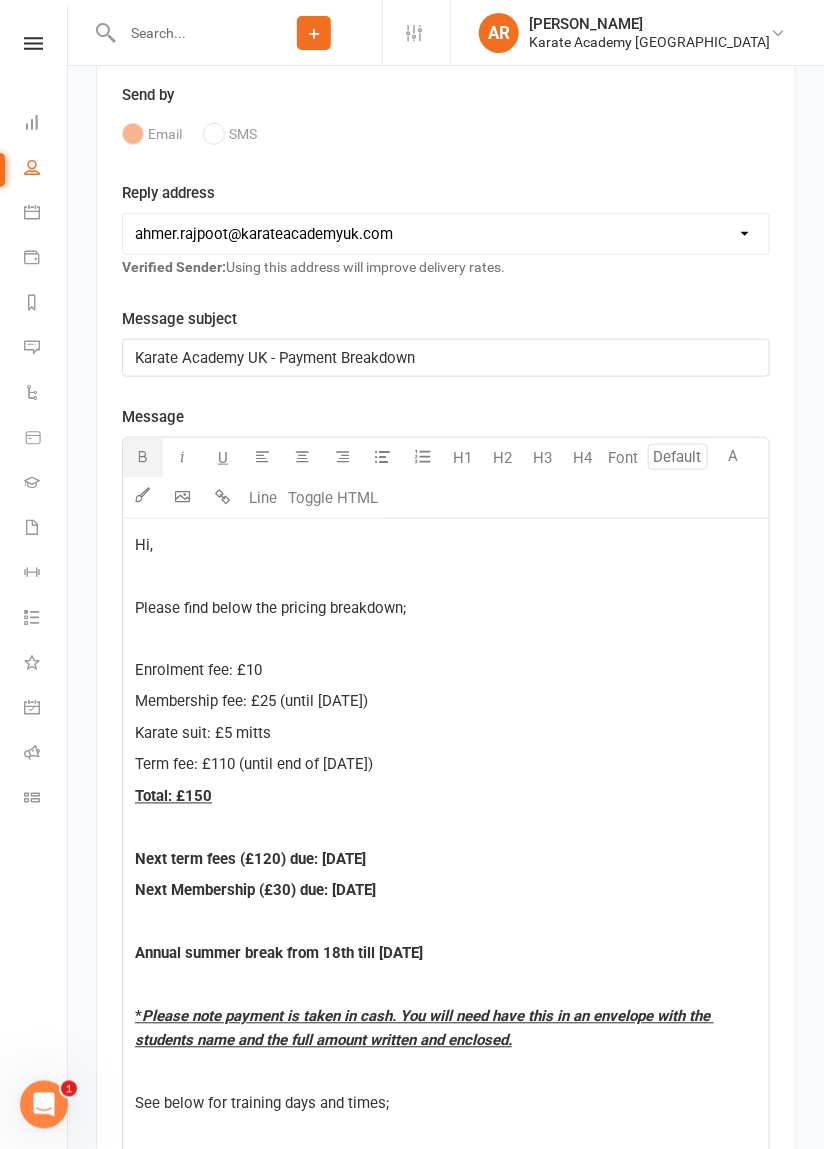 scroll, scrollTop: 2027, scrollLeft: 0, axis: vertical 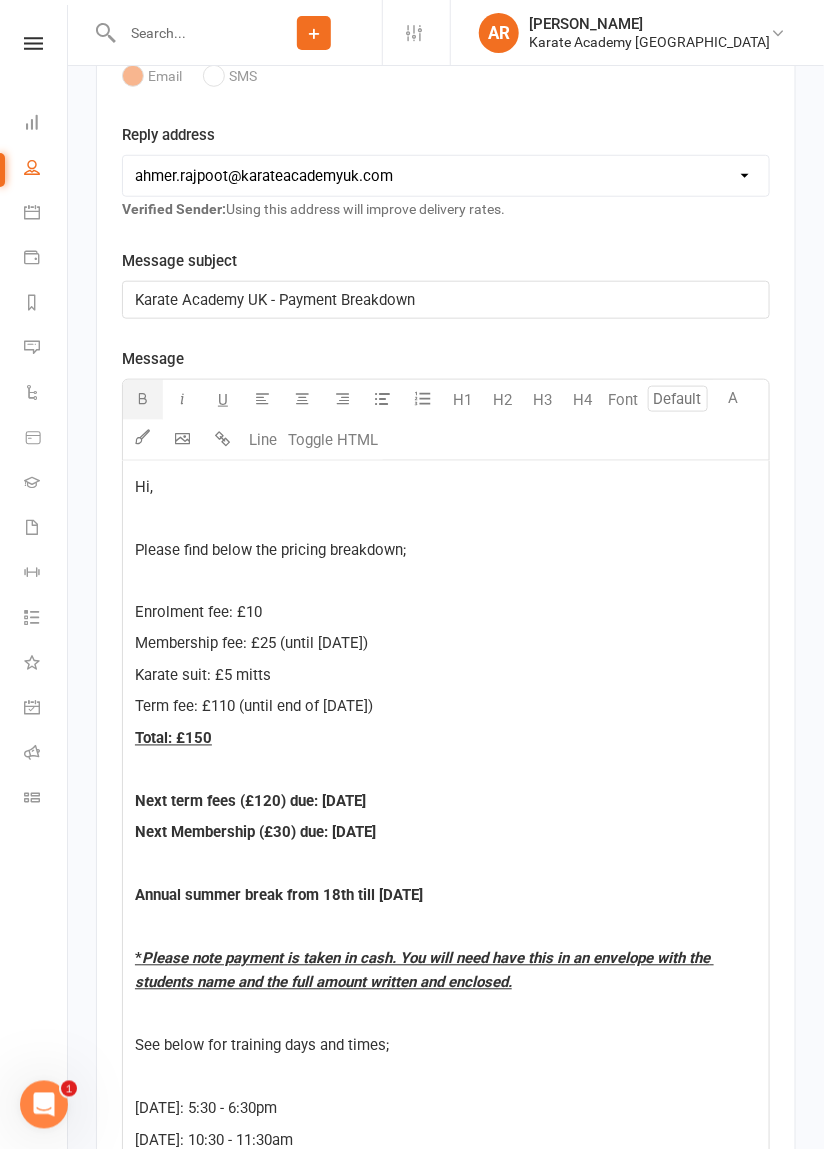 click on "Hi,   Please find below the pricing breakdown;   Enrolment fee: £10 Membership fee: £25 (until [DATE]) Karate suit: £5 mitts Term fee: £110 (until end of [DATE]) Total: £150   Next term fees (£120) due: [DATE] Next Membership (£30) due: [DATE]   Annual summer break from 18th till [DATE] ﻿ * Please note payment is taken in cash. You will need have this in an envelope with the students name and the full amount written and enclosed.   See below for training days and times;   [DATE]: 5:30 - 6:30pm [DATE]: 10:30 - 11:30am   If you did wish for  ﻿ {contact-first-name}  to start, please send confirmation via email for them to be enrolled for the next training session.   Kind regards, Sensei [PERSON_NAME] 4th [PERSON_NAME] Belt   Mob: $    07999 494034 $   Email: [EMAIL_ADDRESS][PERSON_NAME][DOMAIN_NAME] Website: [DOMAIN_NAME] Facebook: Goju-Ryu Karate Instagram: KarateAcademyUK" 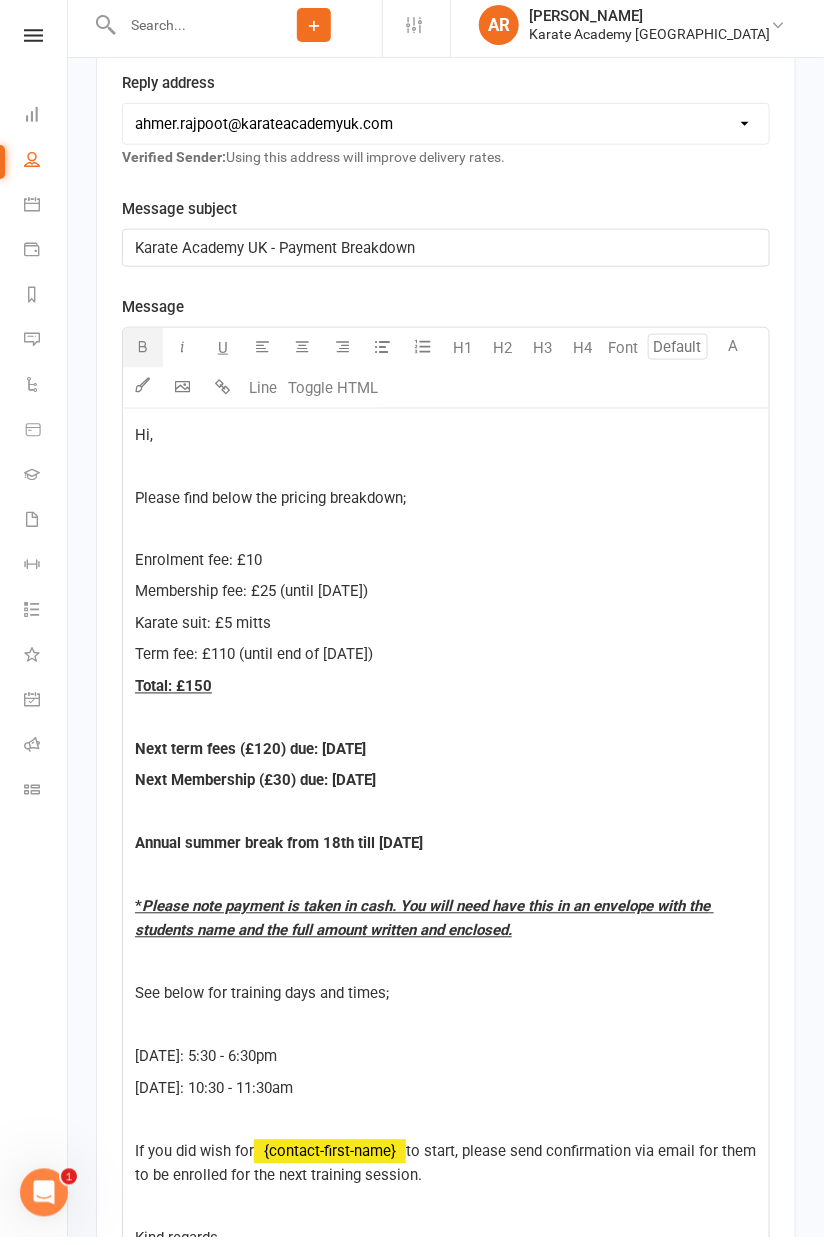 click on "Hi,   Please find below the pricing breakdown;   Enrolment fee: £10 Membership fee: £25 (until [DATE]) Karate suit: £5 mitts Term fee: £110 (until end of [DATE]) Total: £150   Next term fees (£120) due: [DATE] Next Membership (£30) due: [DATE]   Annual summer break from 18th till [DATE] ﻿ * Please note payment is taken in cash. You will need have this in an envelope with the students name and the full amount written and enclosed.   See below for training days and times;   [DATE]: 5:30 - 6:30pm [DATE]: 10:30 - 11:30am   If you did wish for  ﻿ {contact-first-name}  to start, please send confirmation via email for them to be enrolled for the next training session.   Kind regards, Sensei [PERSON_NAME] 4th [PERSON_NAME] Belt   Mob: $    07999 494034 $   Email: [EMAIL_ADDRESS][PERSON_NAME][DOMAIN_NAME] Website: [DOMAIN_NAME] Facebook: Goju-Ryu Karate Instagram: KarateAcademyUK" 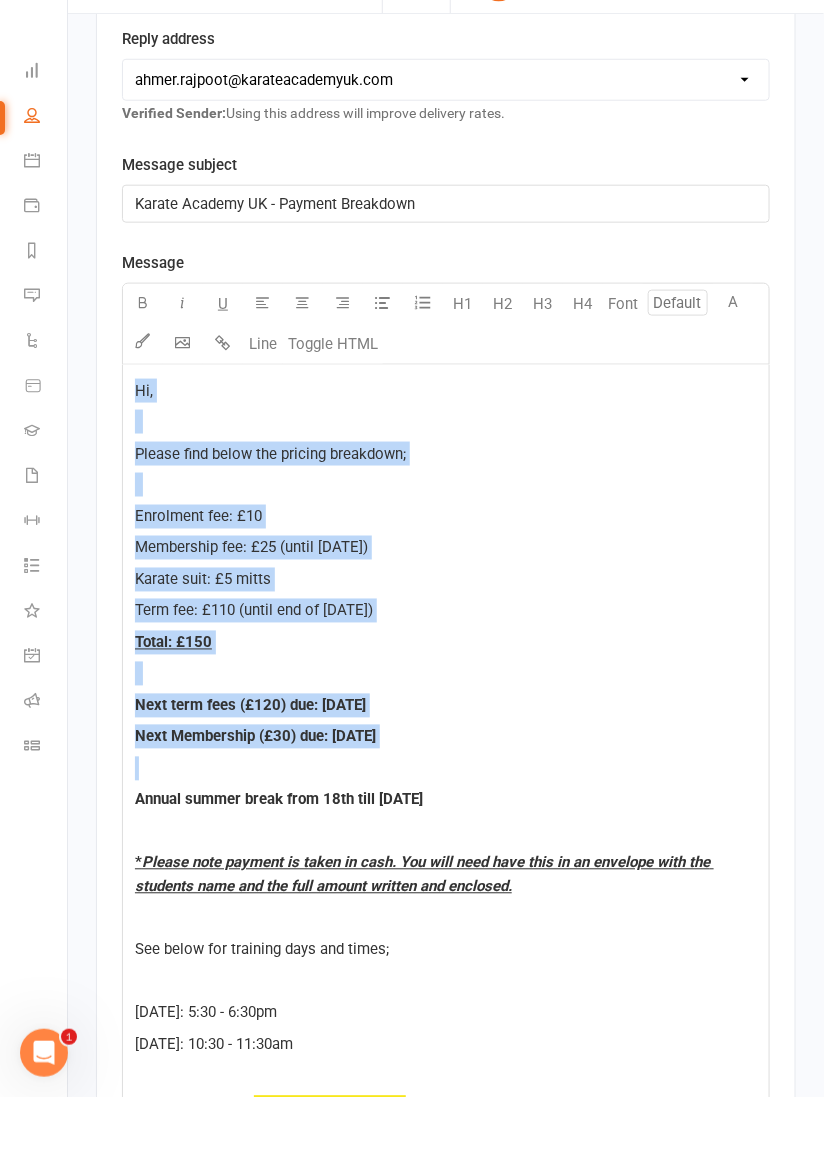 scroll, scrollTop: 2071, scrollLeft: 0, axis: vertical 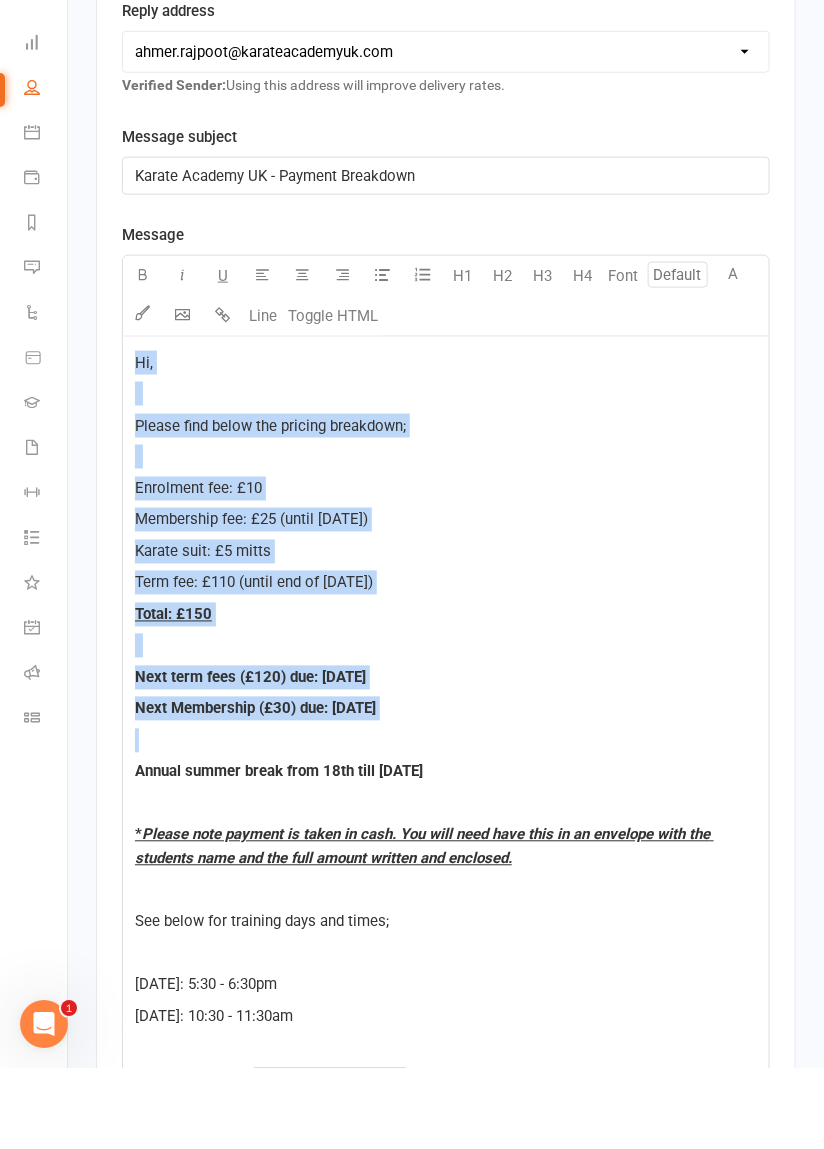 copy on "Hi,   Please find below the pricing breakdown;   Enrolment fee: £10 Membership fee: £25 (until [DATE]) Karate suit: £5 mitts Term fee: £110 (until end of [DATE]) Total: £150   Next term fees (£120) due: [DATE] Next Membership (£30) due: [DATE]   Annual summer break from 18th till [DATE]" 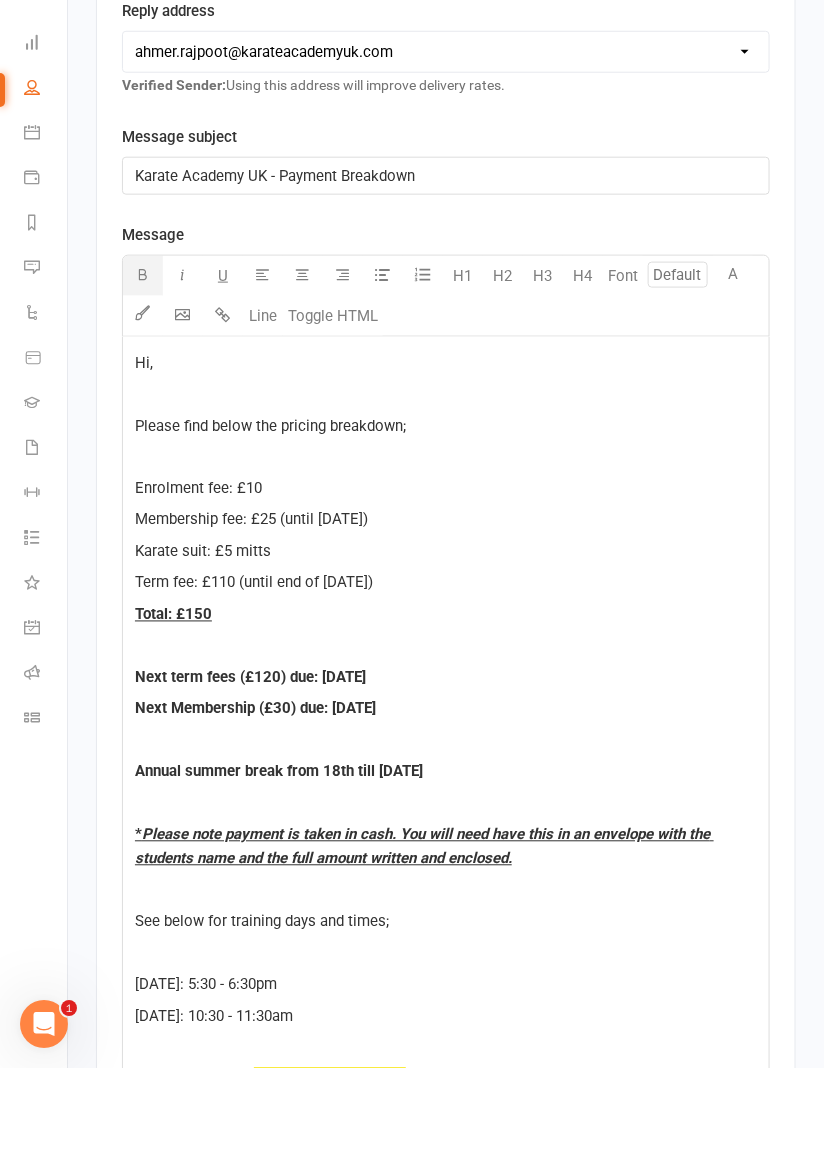 click 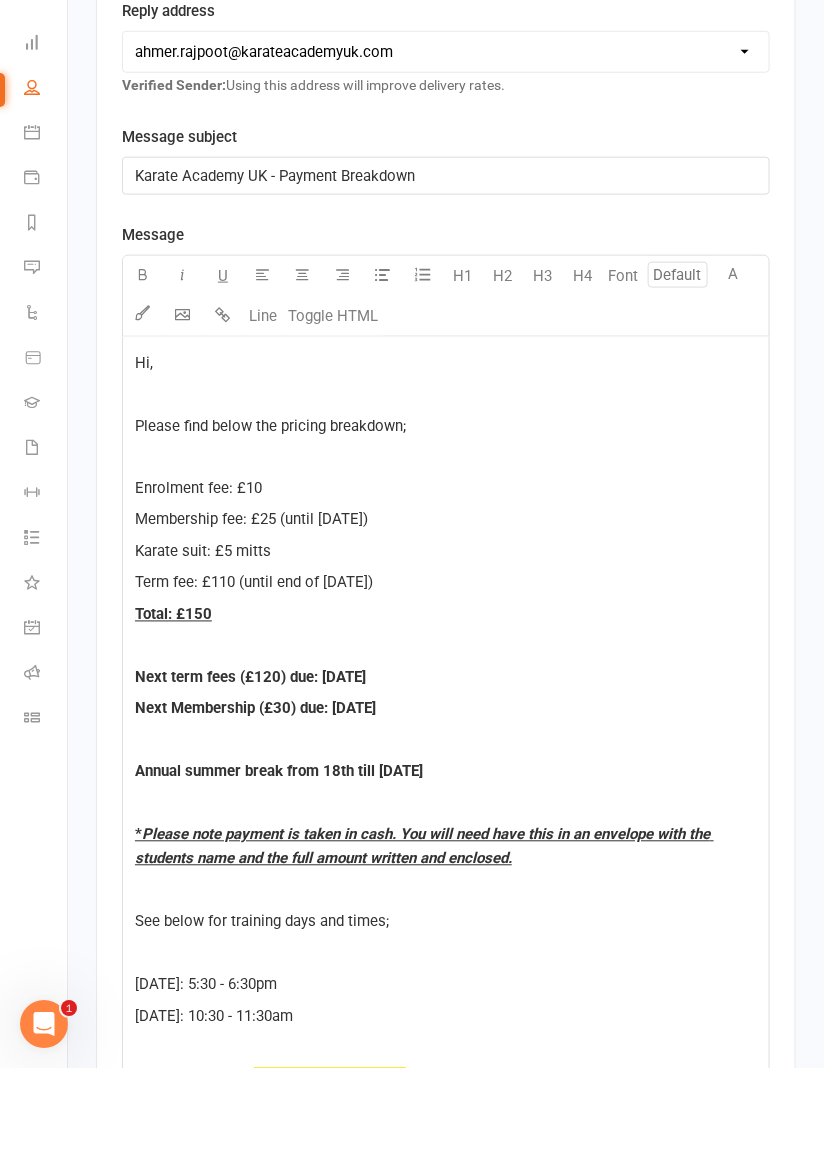 click 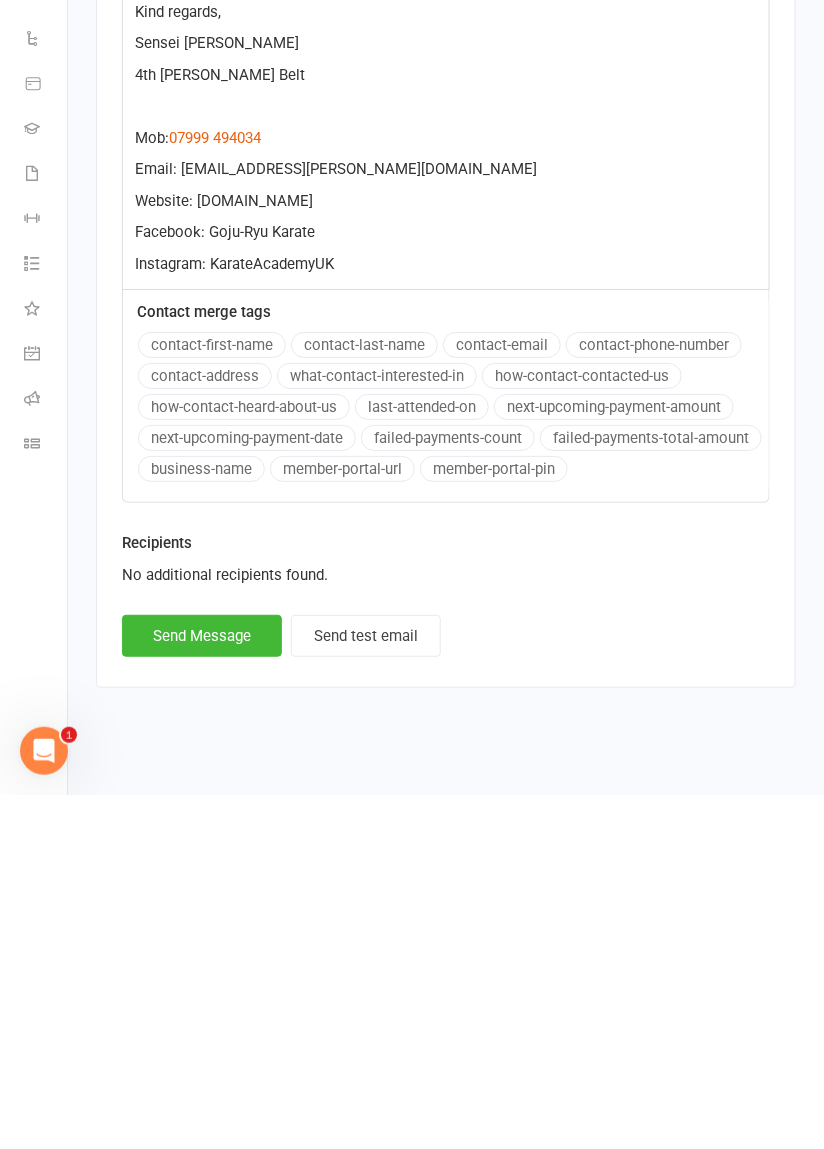 scroll, scrollTop: 2977, scrollLeft: 0, axis: vertical 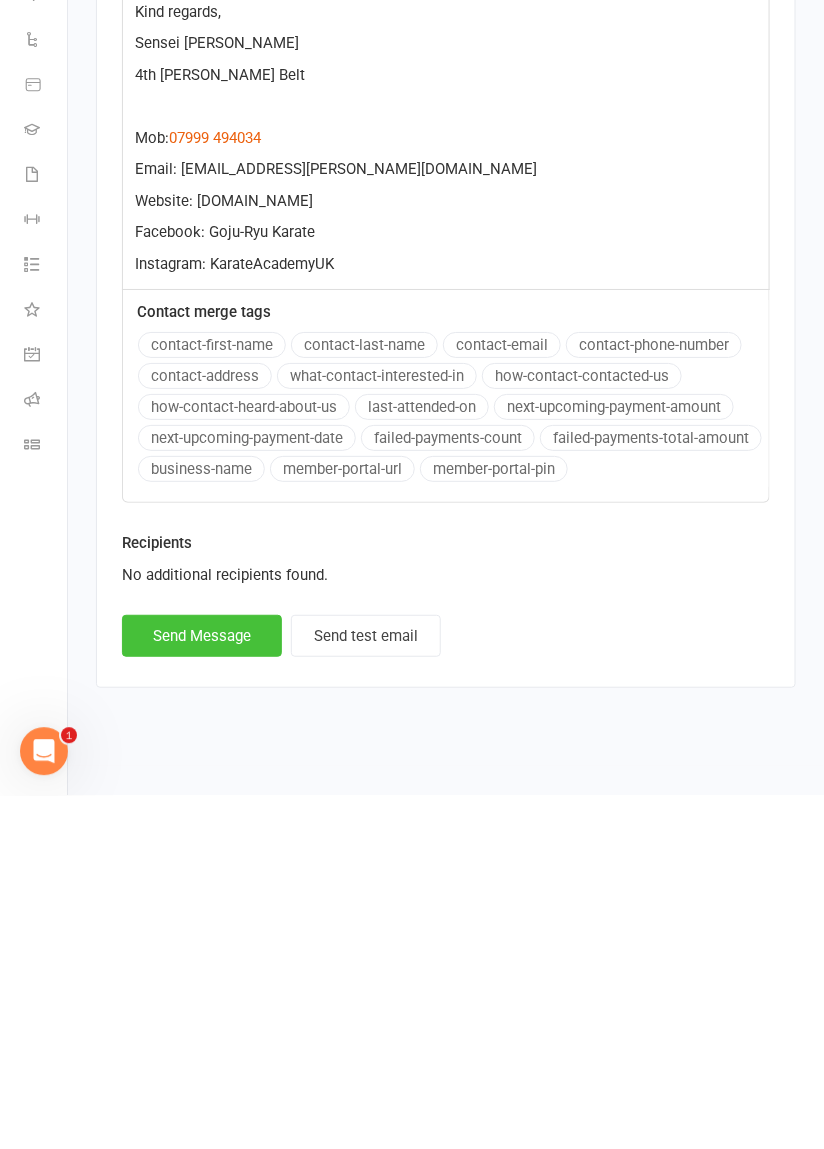 click on "Send Message" at bounding box center [202, 990] 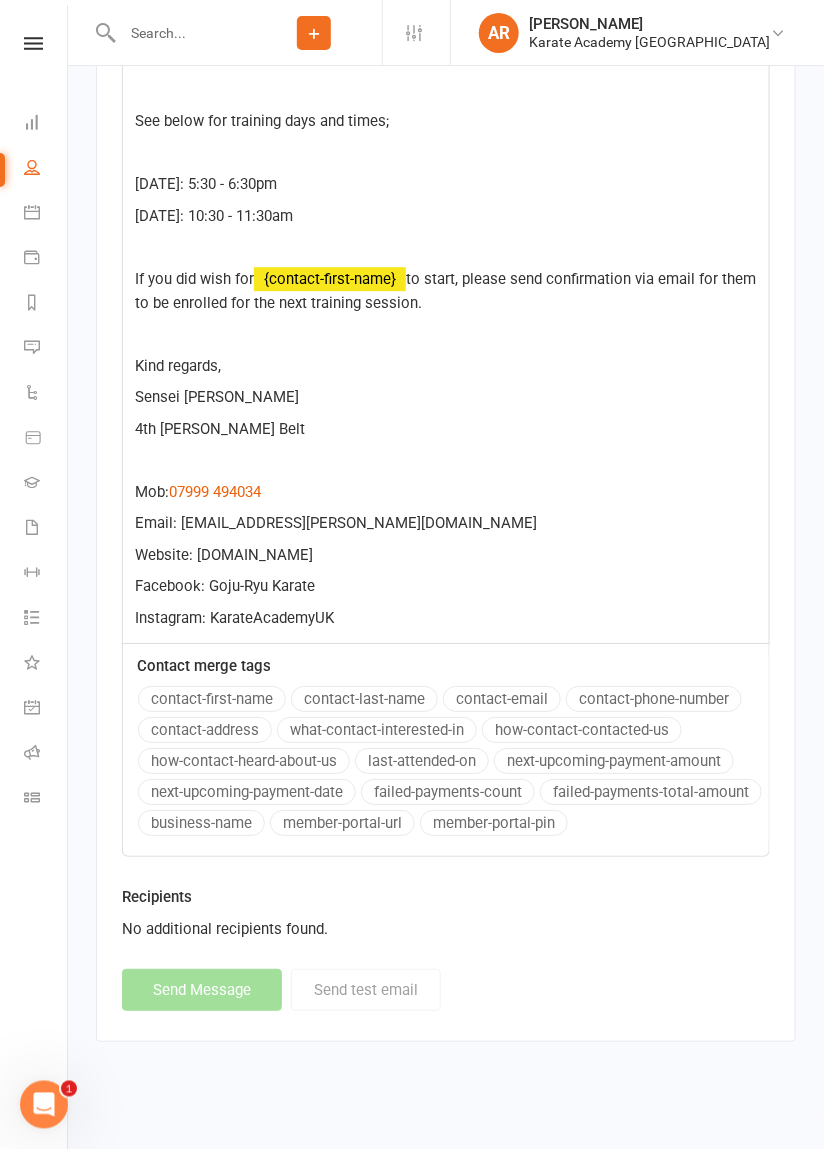 select 